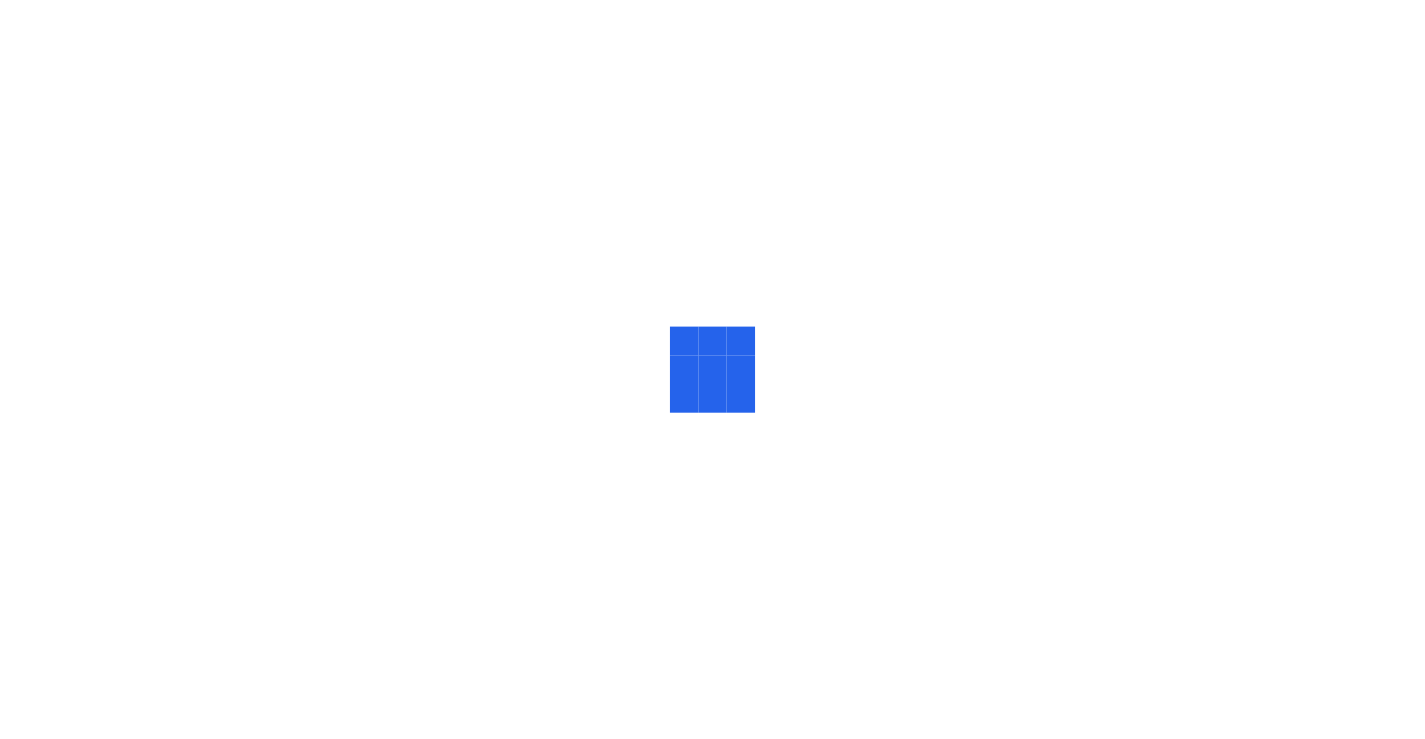 scroll, scrollTop: 0, scrollLeft: 0, axis: both 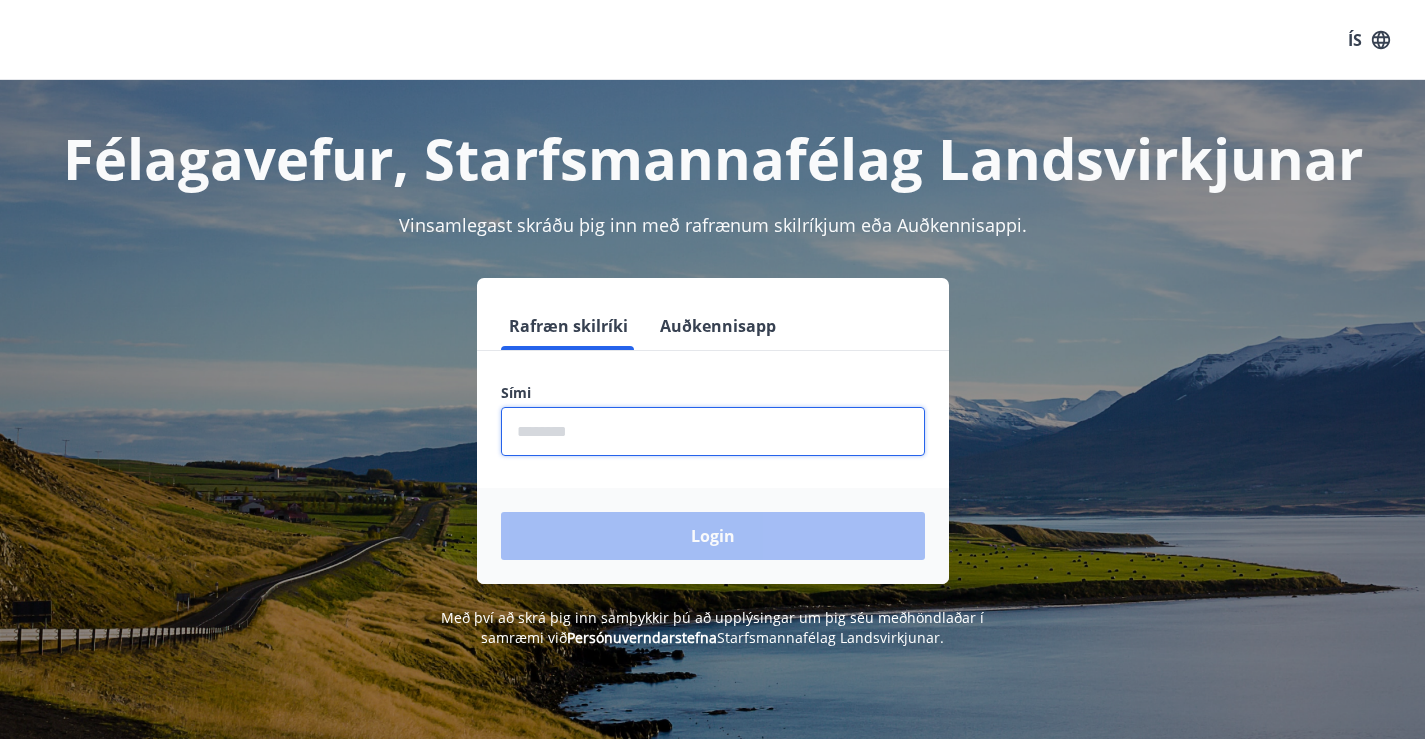 click at bounding box center (713, 431) 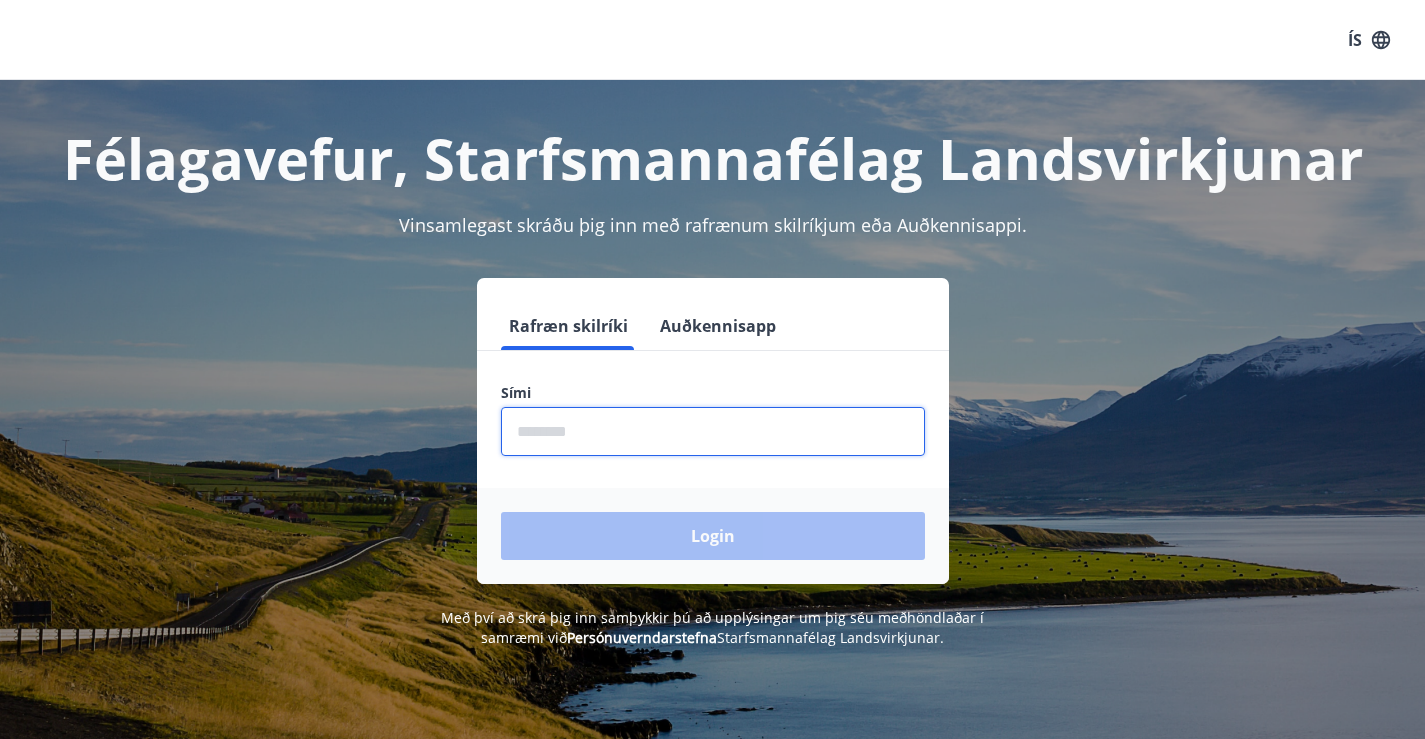 type on "********" 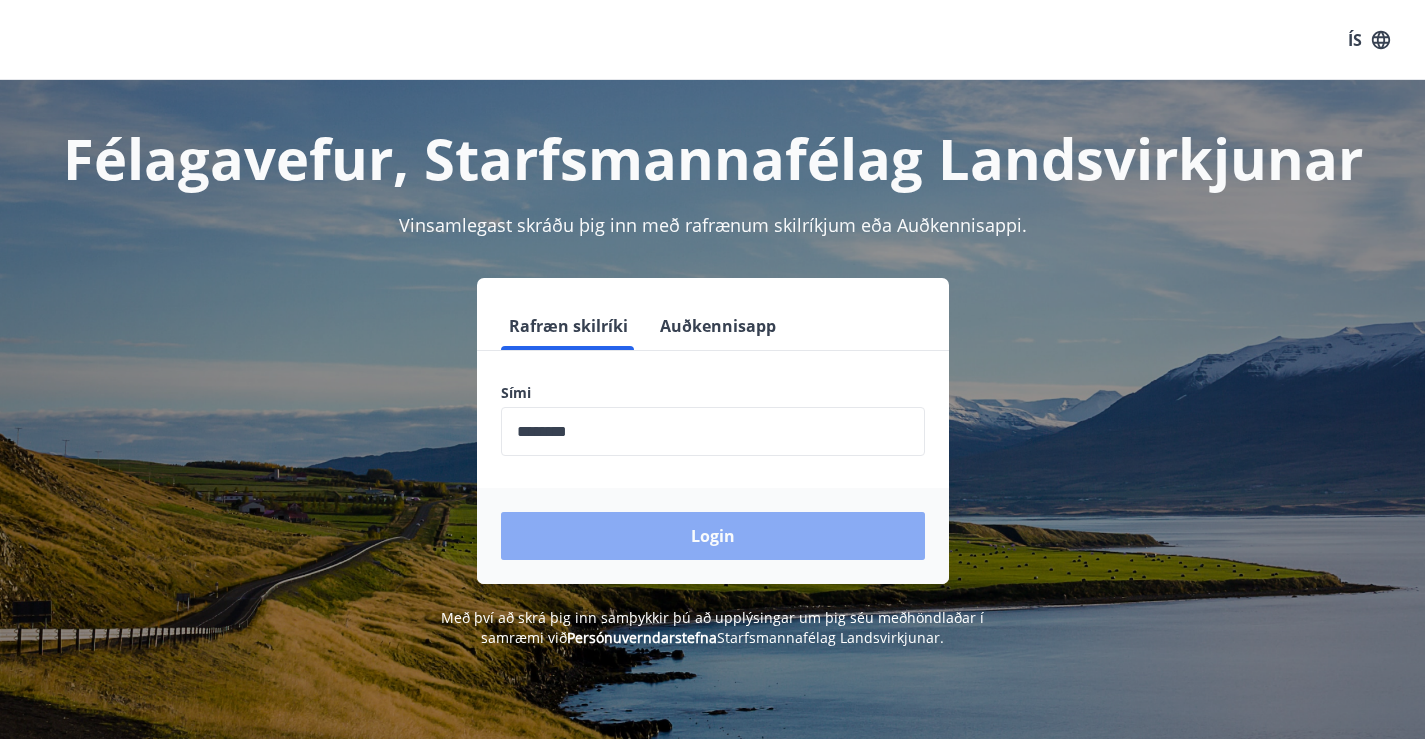 click on "Login" at bounding box center [713, 536] 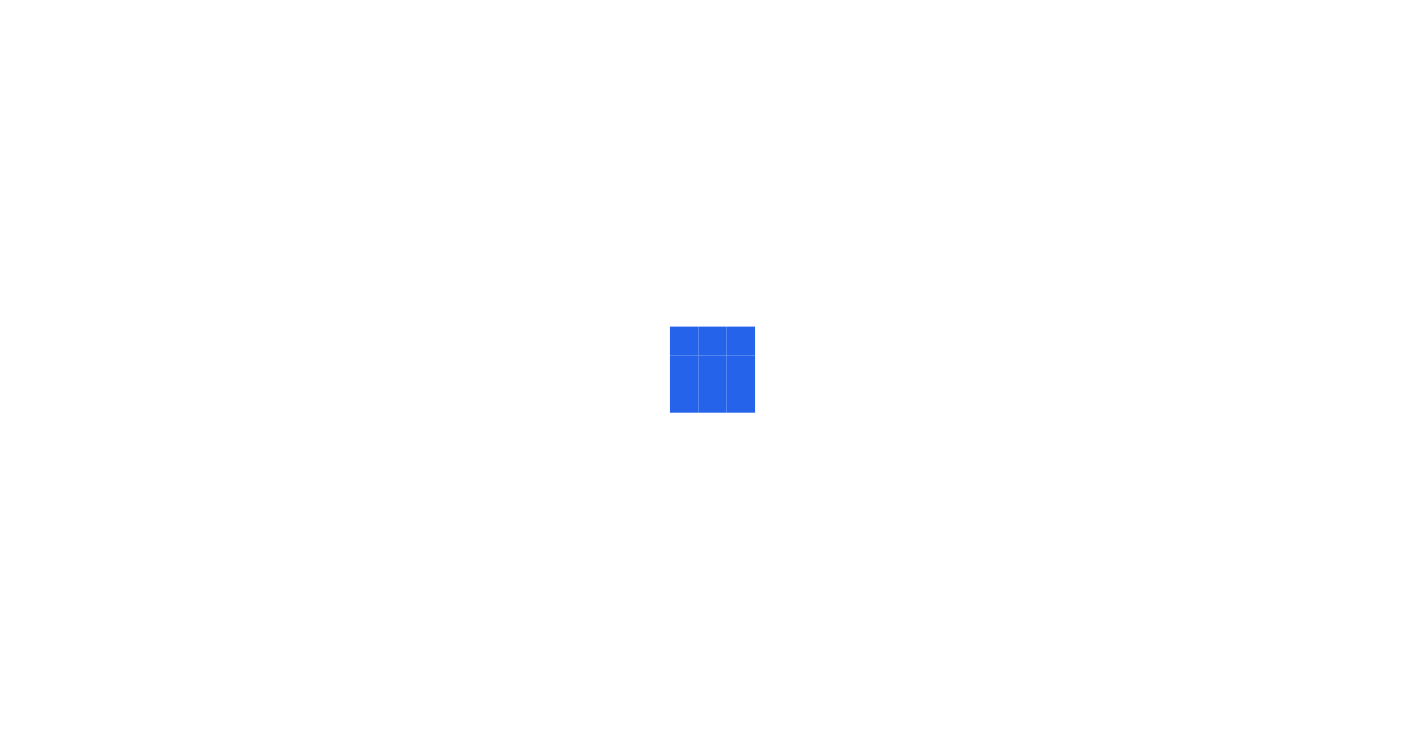 scroll, scrollTop: 0, scrollLeft: 0, axis: both 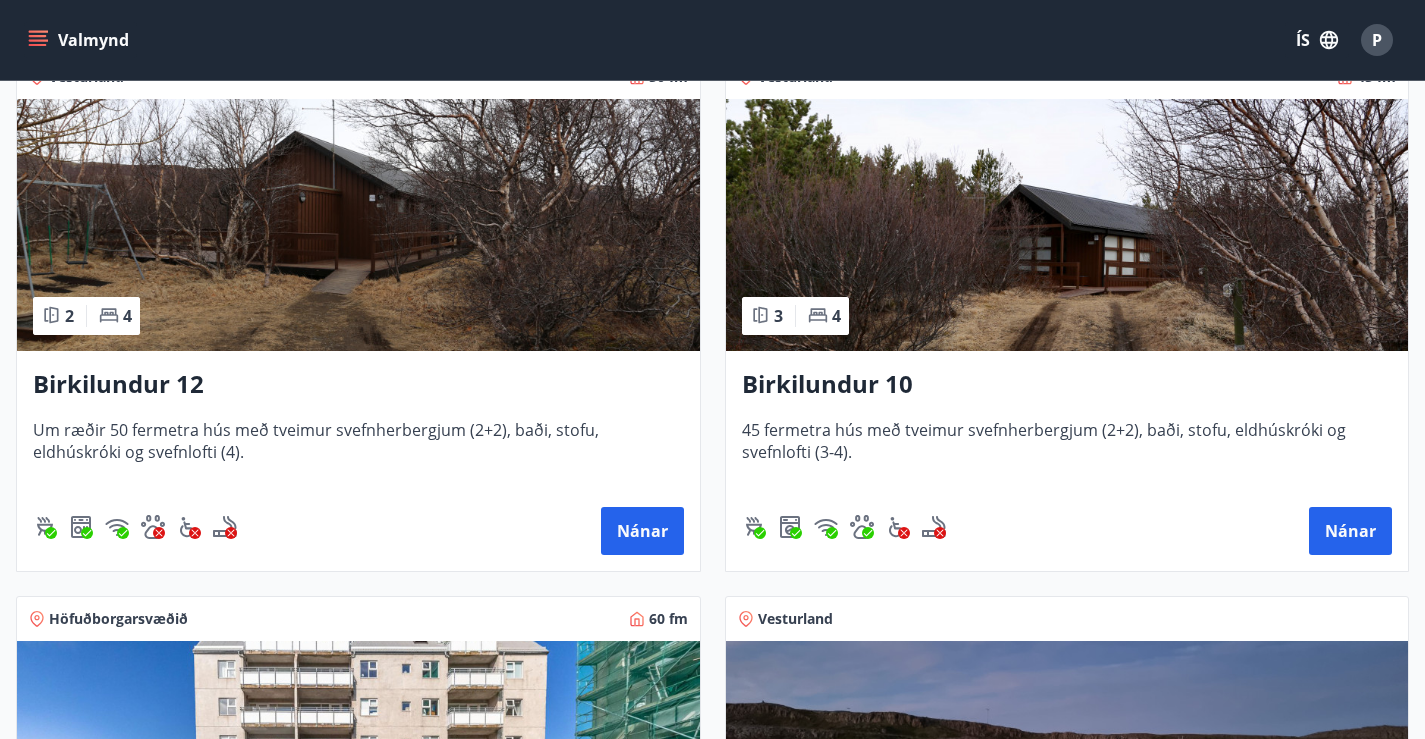 click at bounding box center [358, 225] 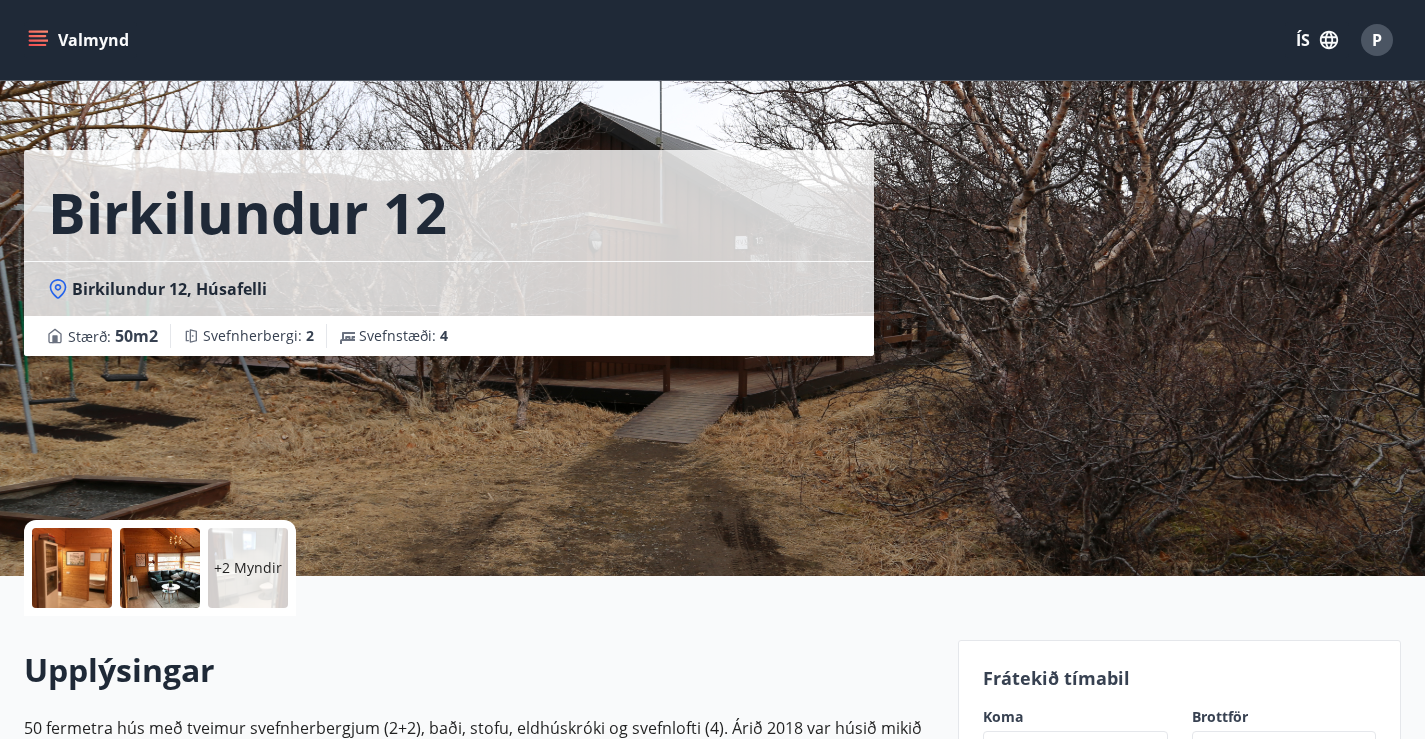 scroll, scrollTop: 23, scrollLeft: 0, axis: vertical 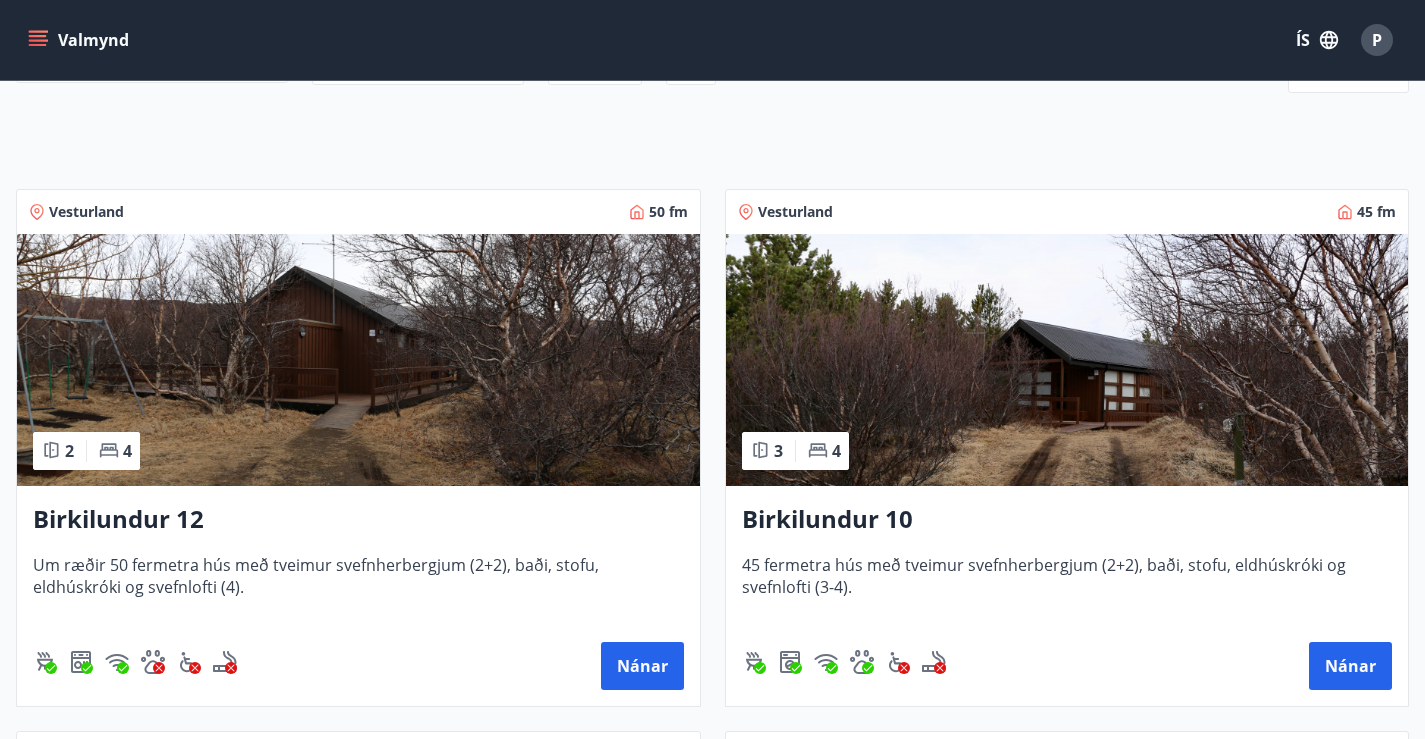 click at bounding box center (1067, 360) 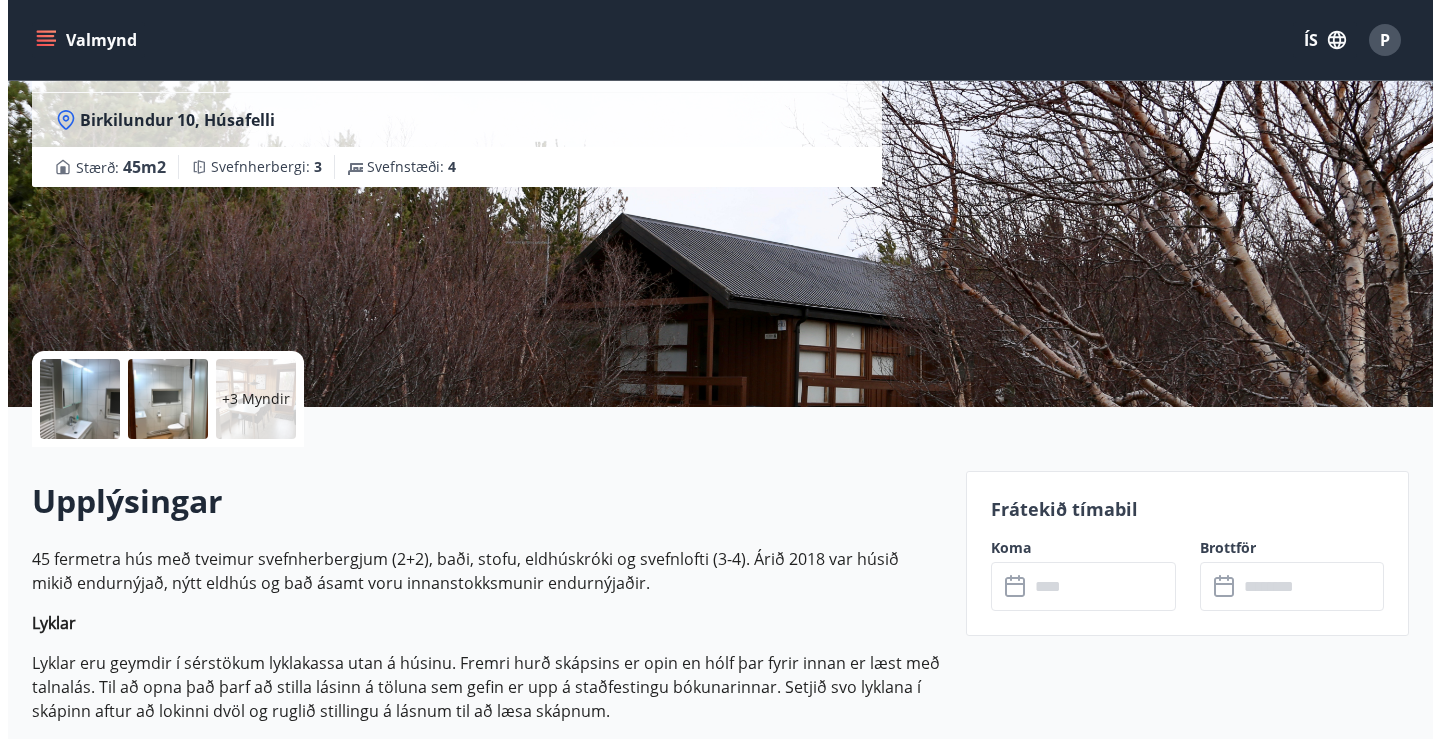 scroll, scrollTop: 207, scrollLeft: 0, axis: vertical 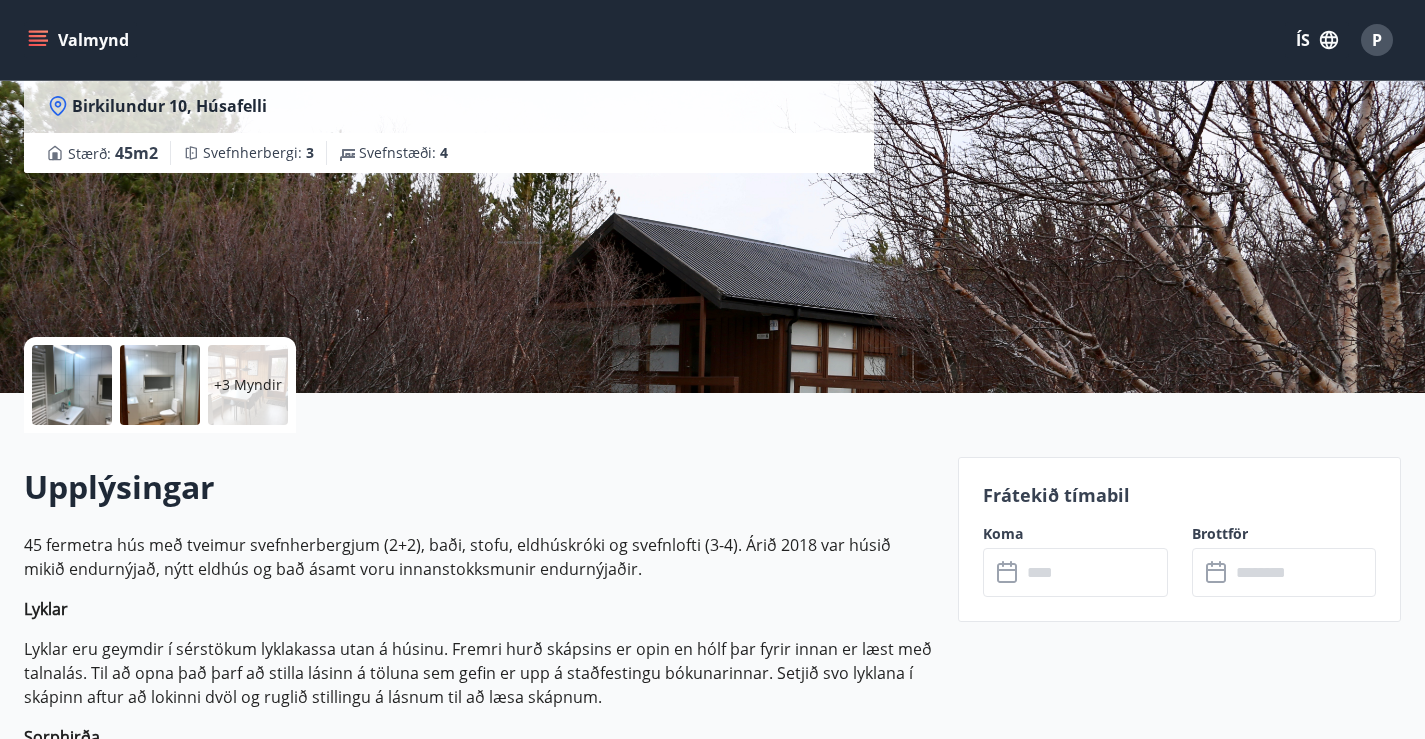 click at bounding box center [72, 385] 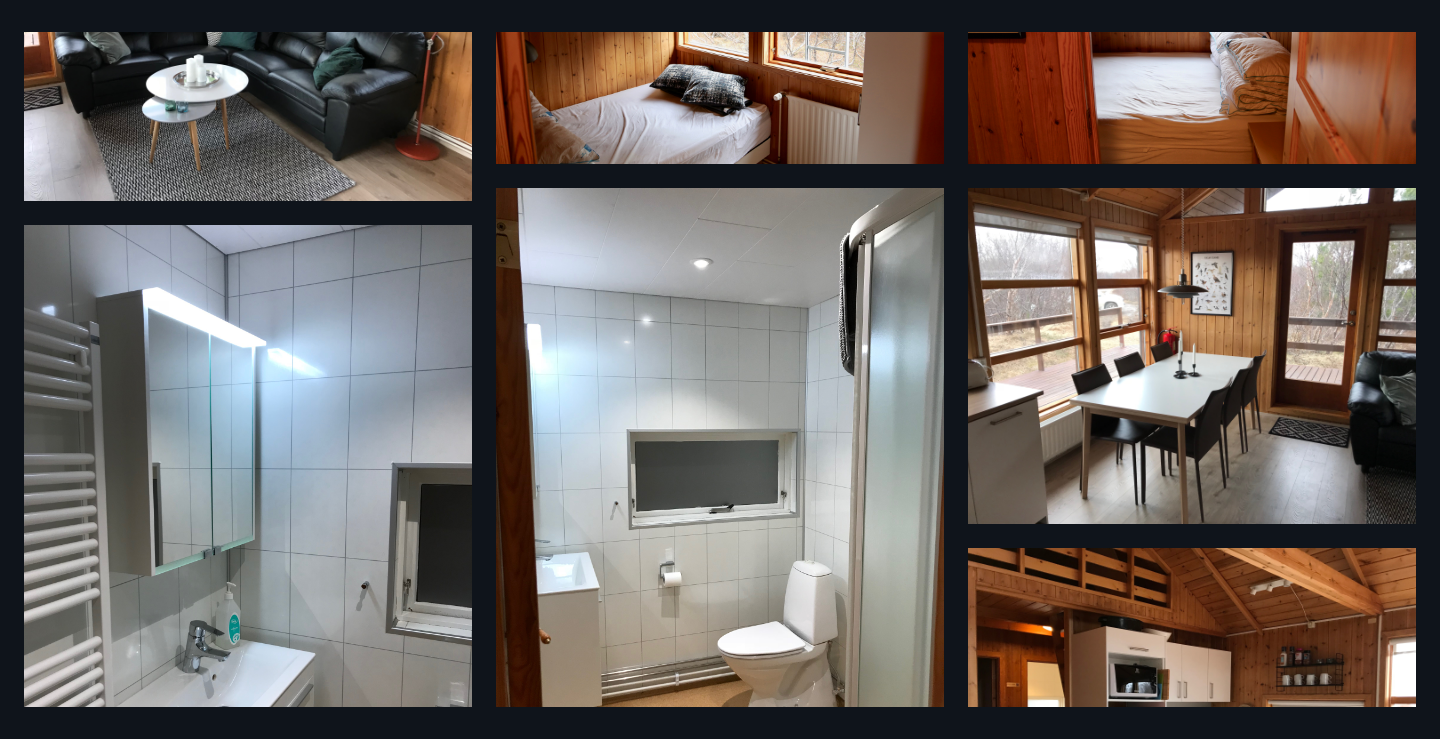 scroll, scrollTop: 0, scrollLeft: 0, axis: both 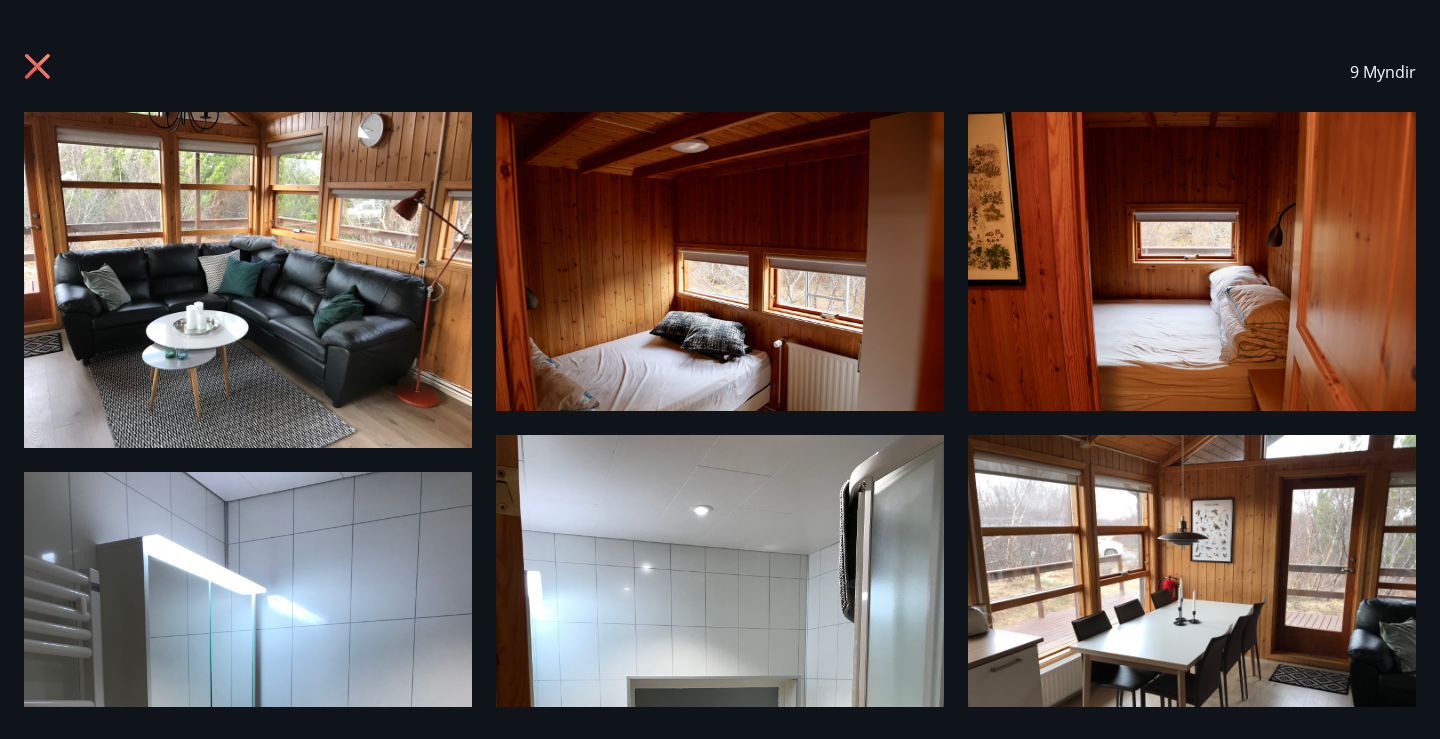 click 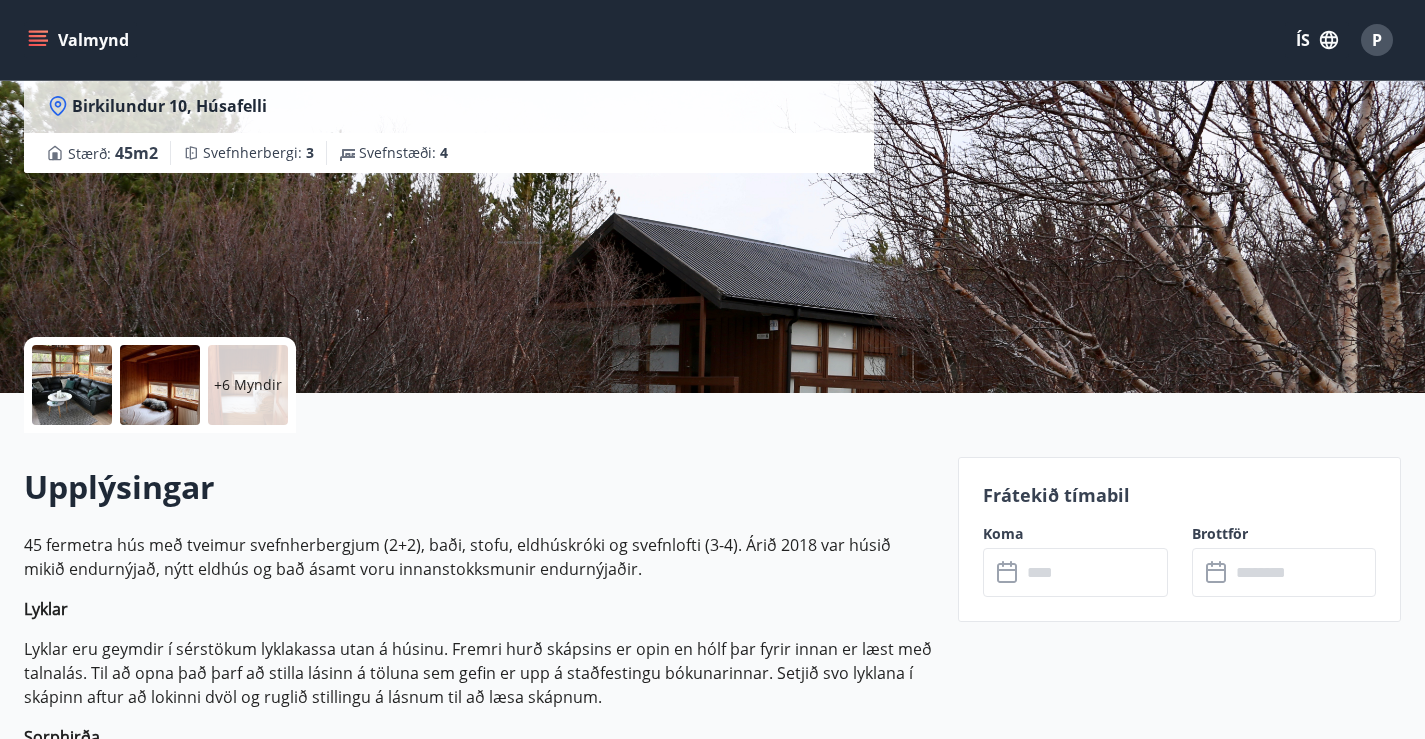 click at bounding box center [72, 385] 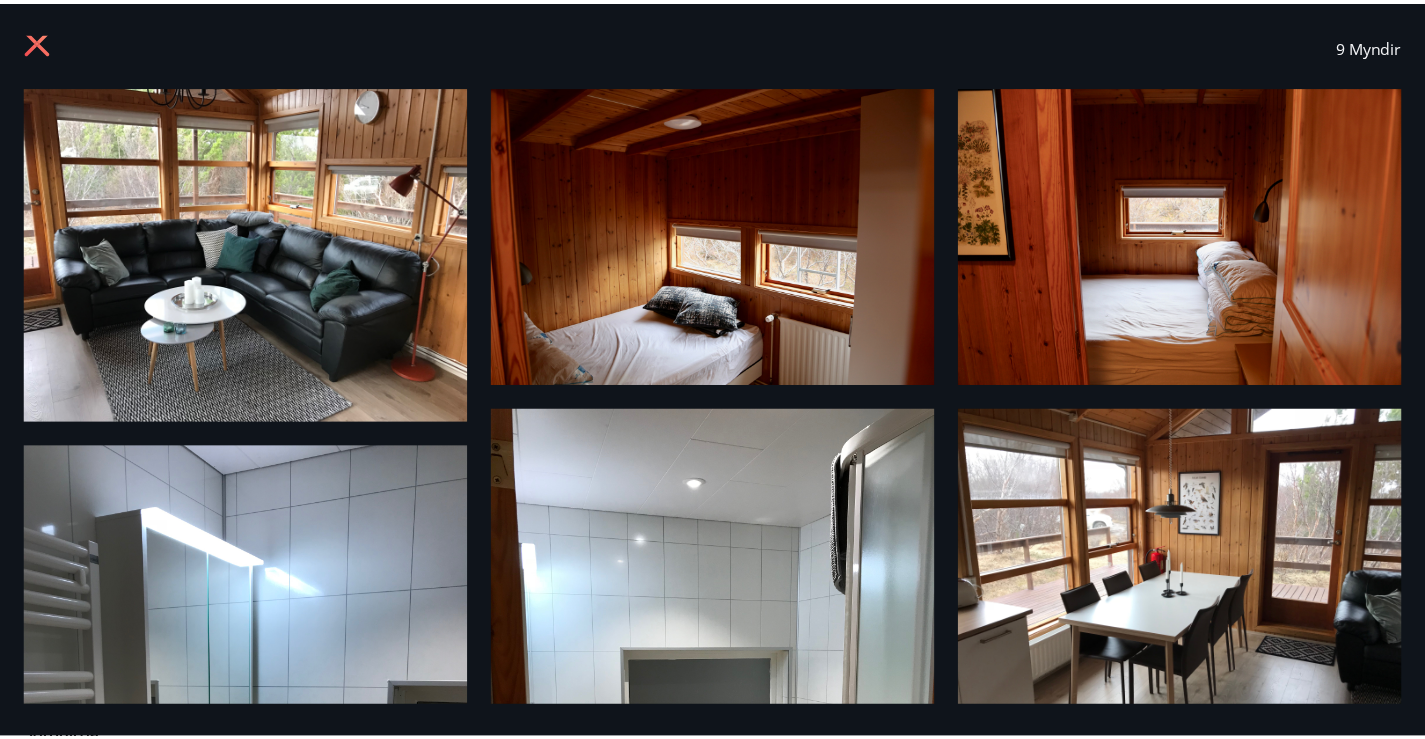 scroll, scrollTop: 0, scrollLeft: 0, axis: both 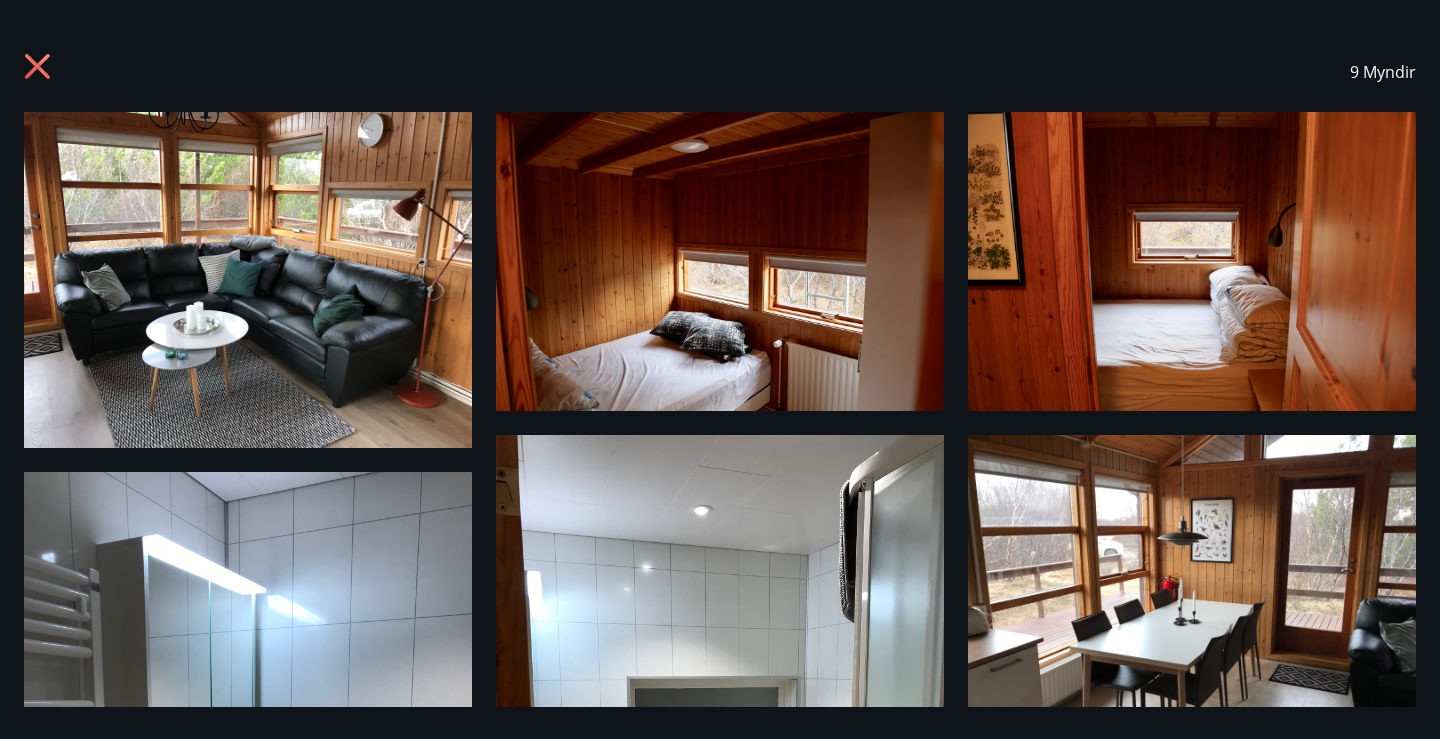 click 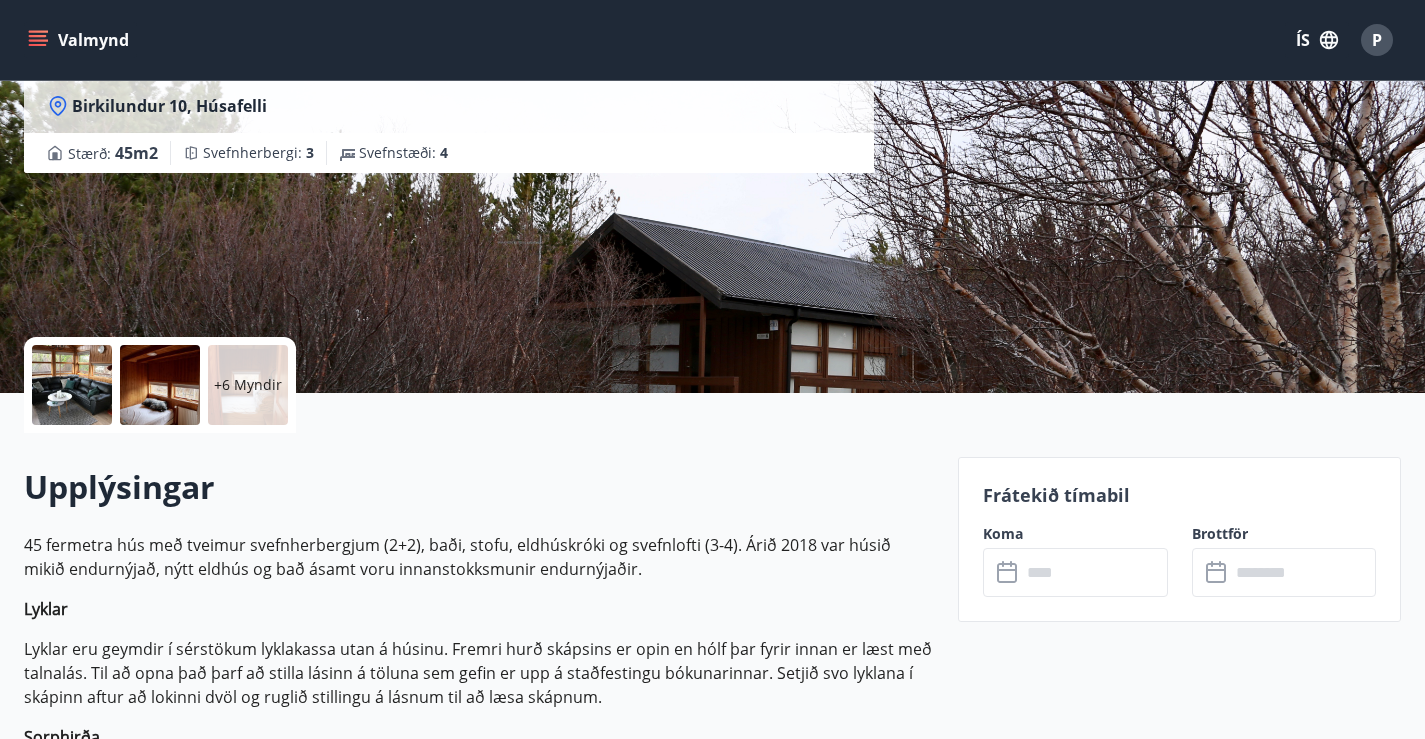 click 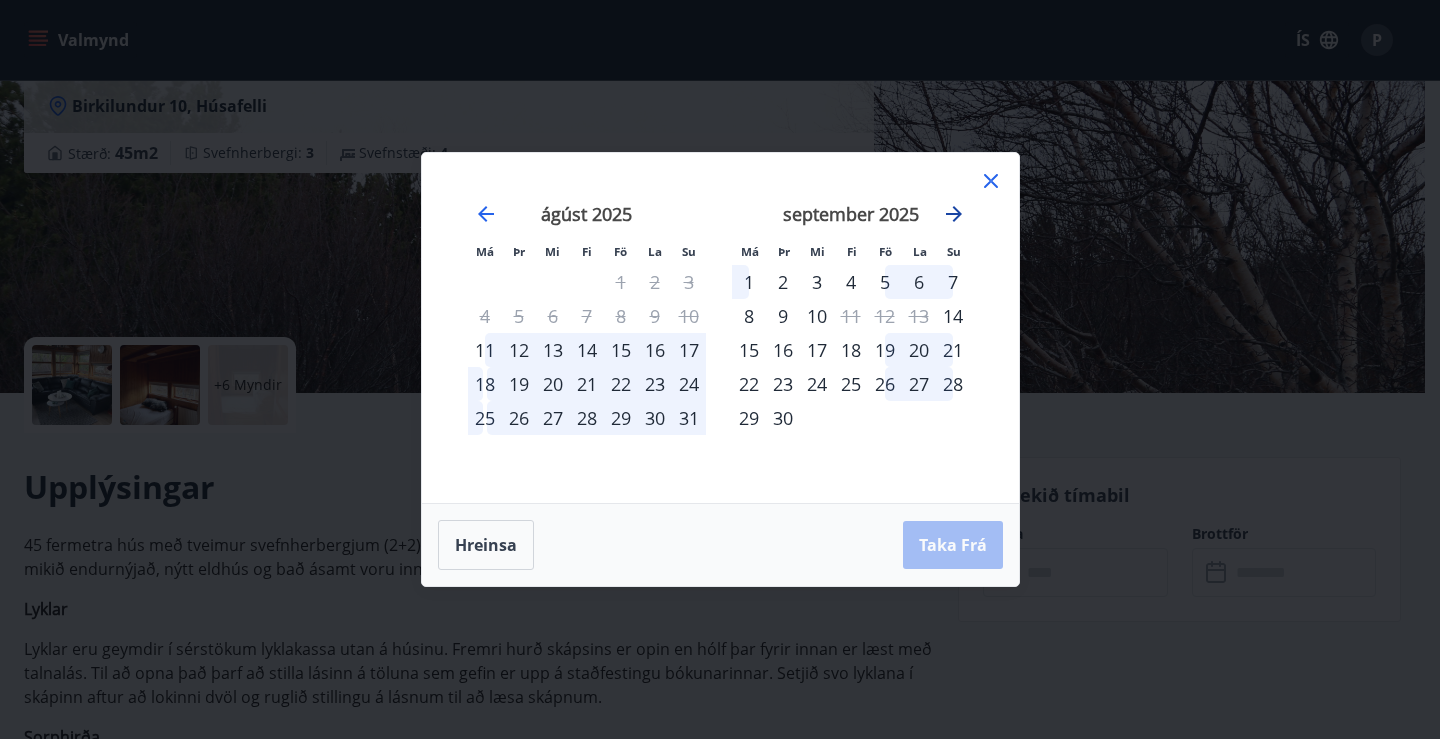click 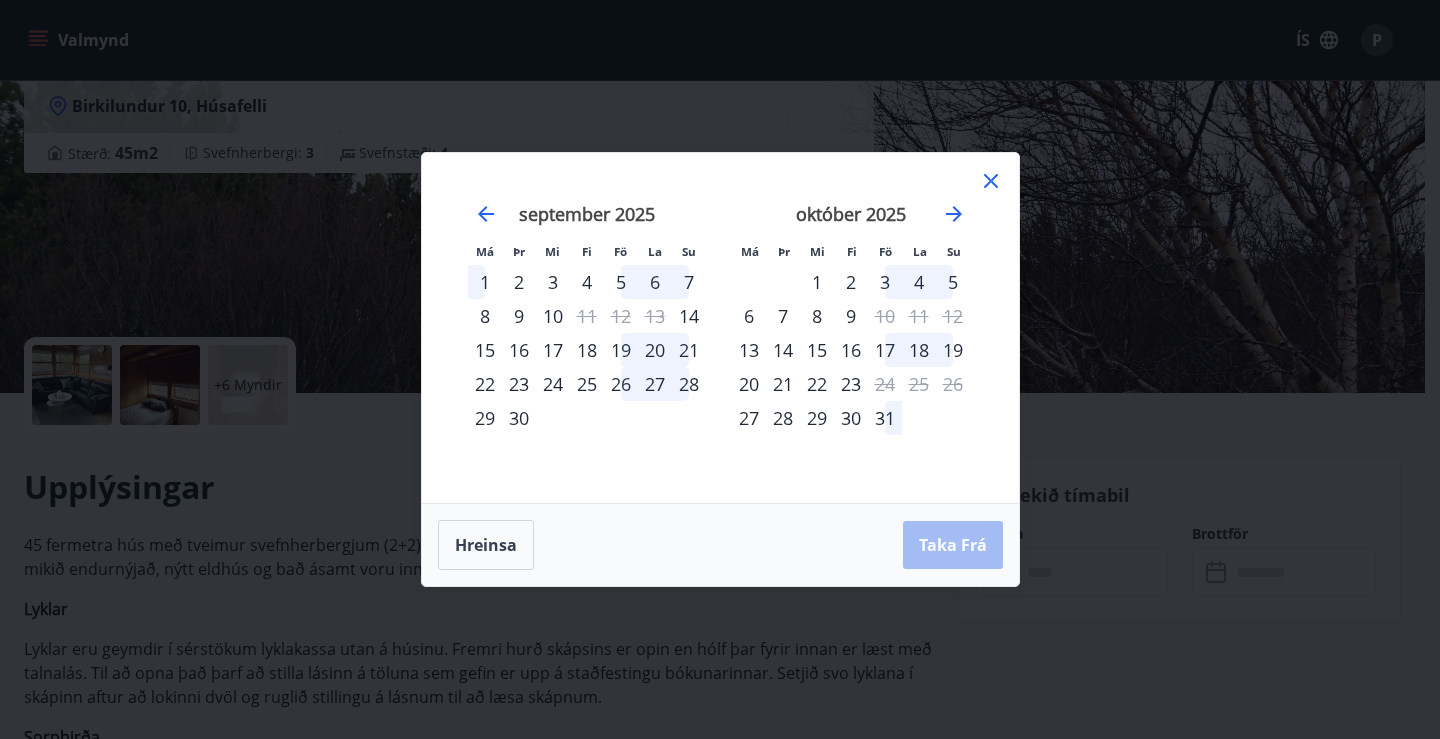 click on "4" at bounding box center [919, 282] 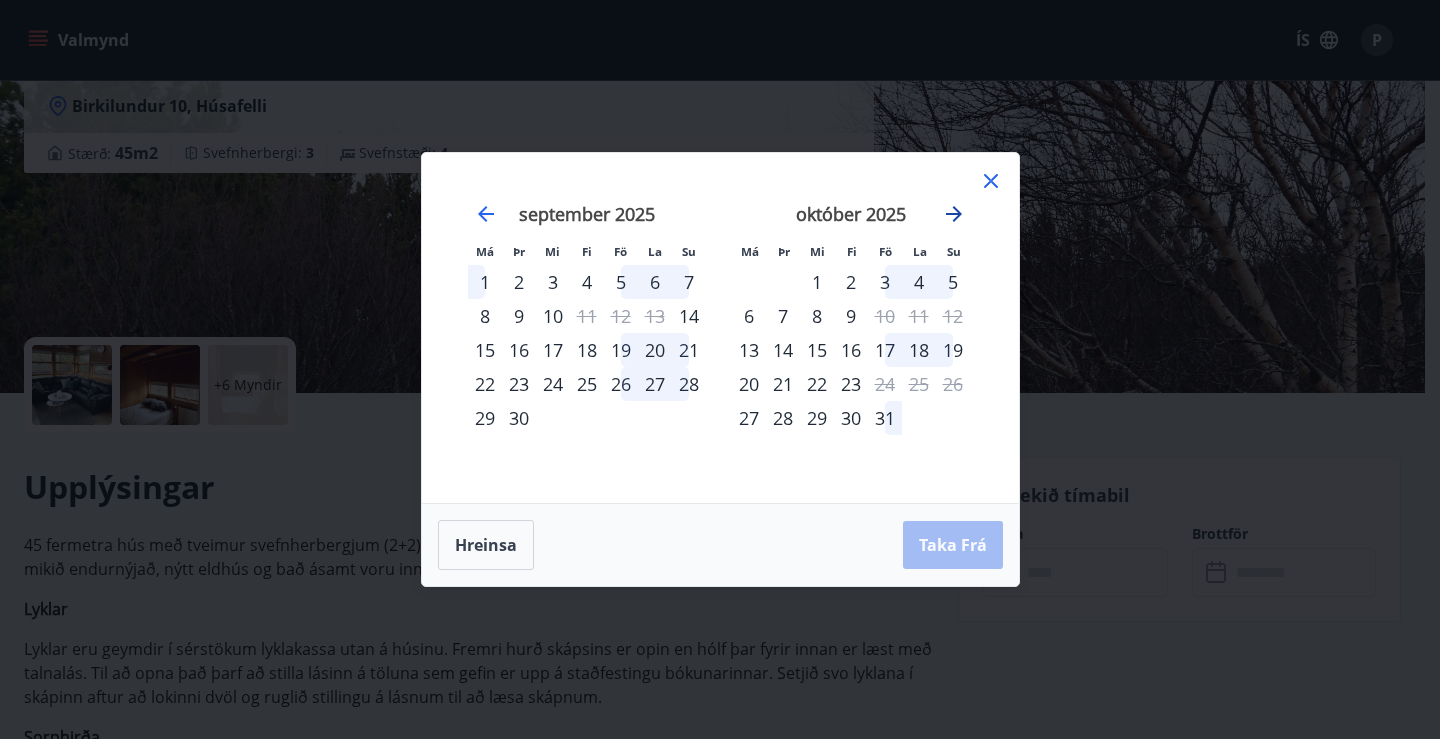 click 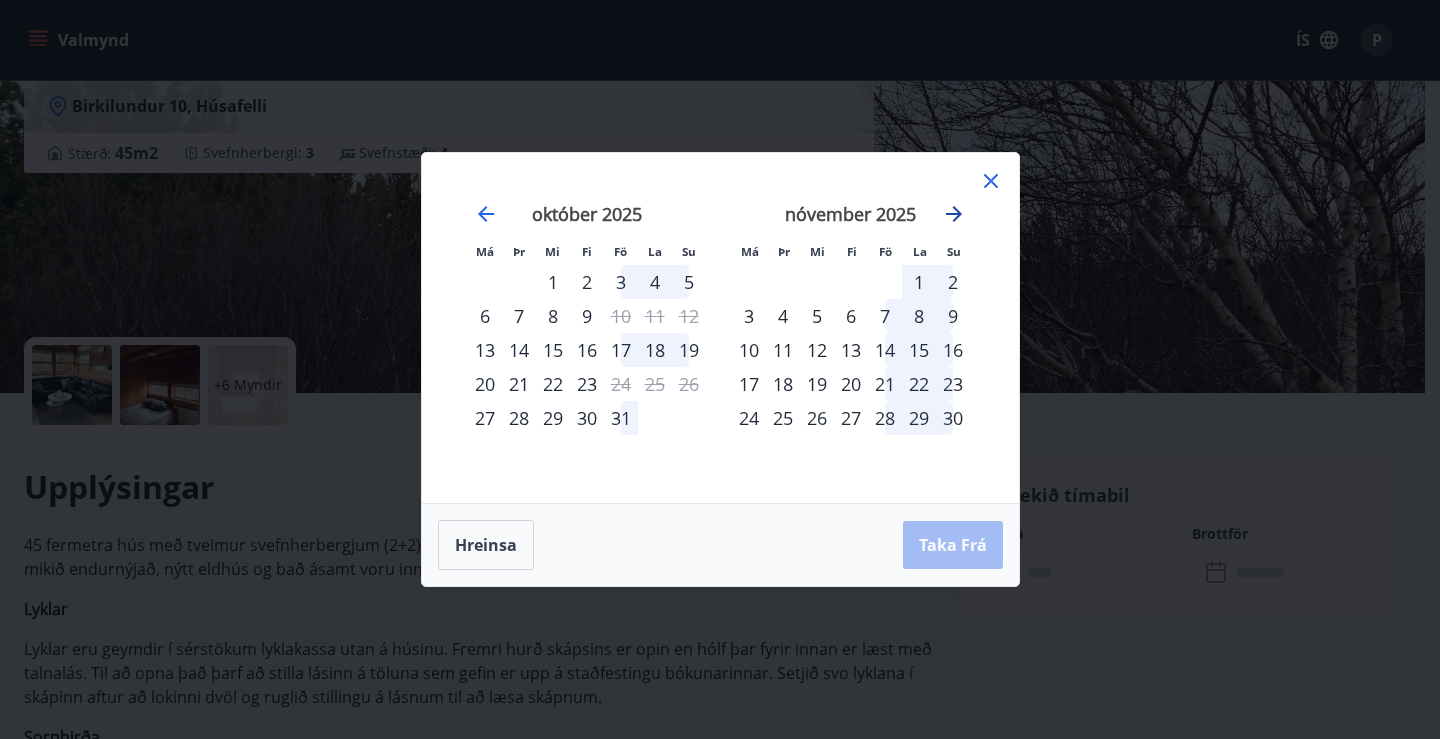 click 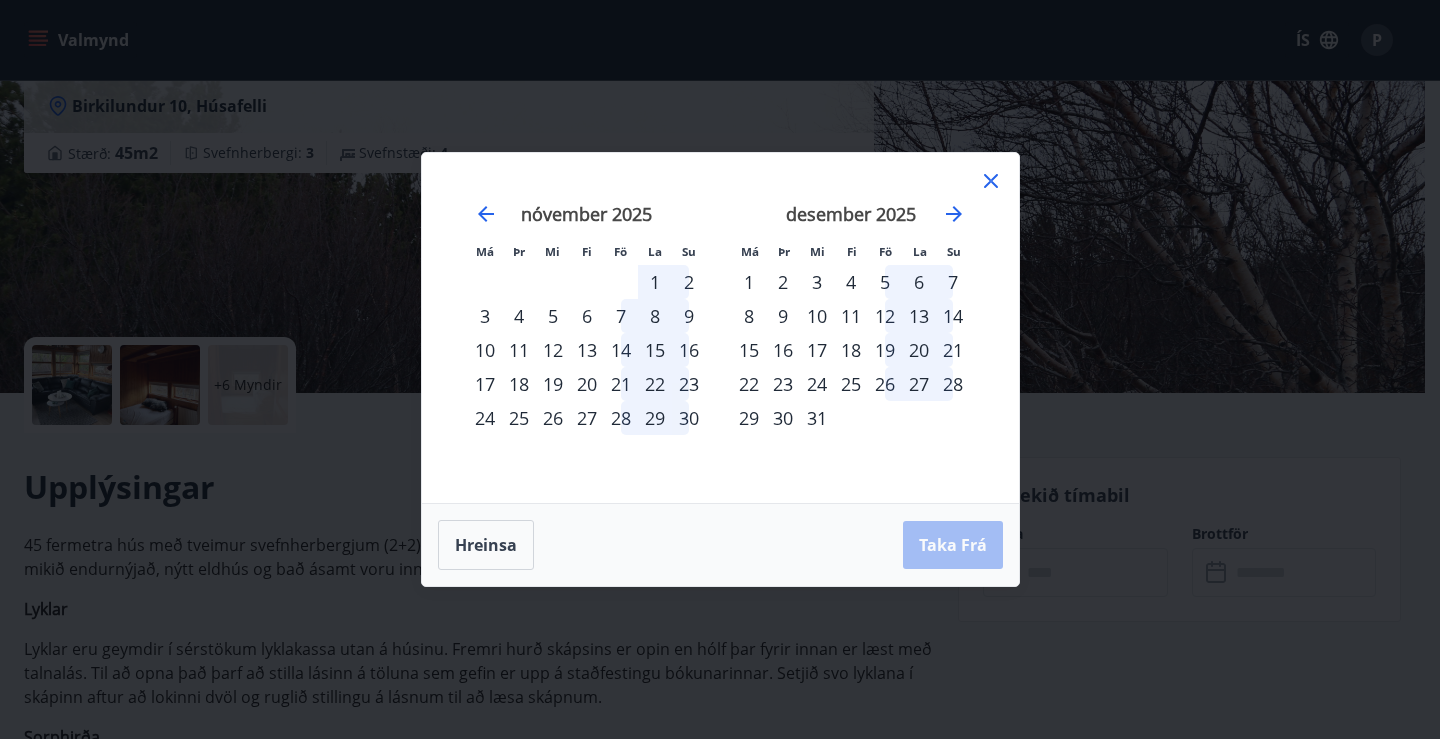 click on "19" at bounding box center [885, 350] 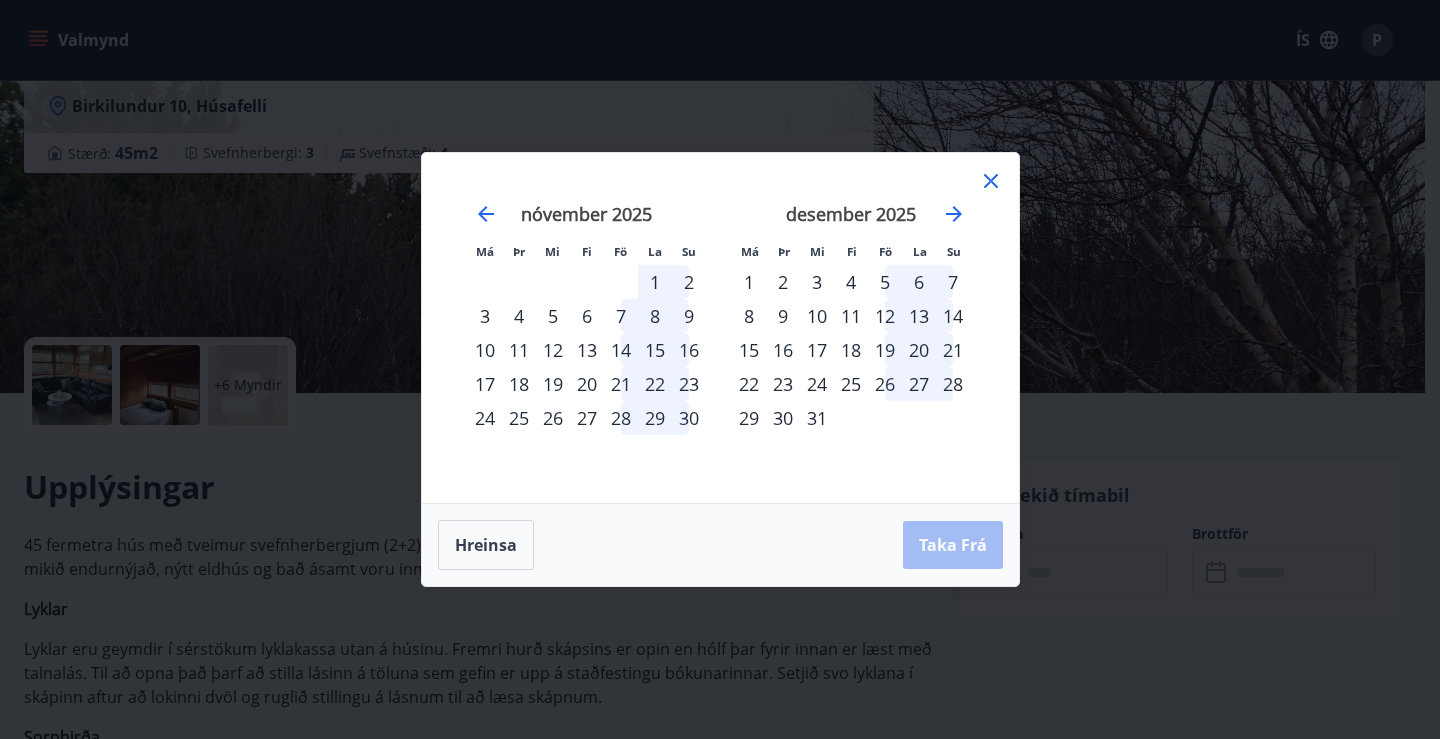click on "1" at bounding box center [655, 282] 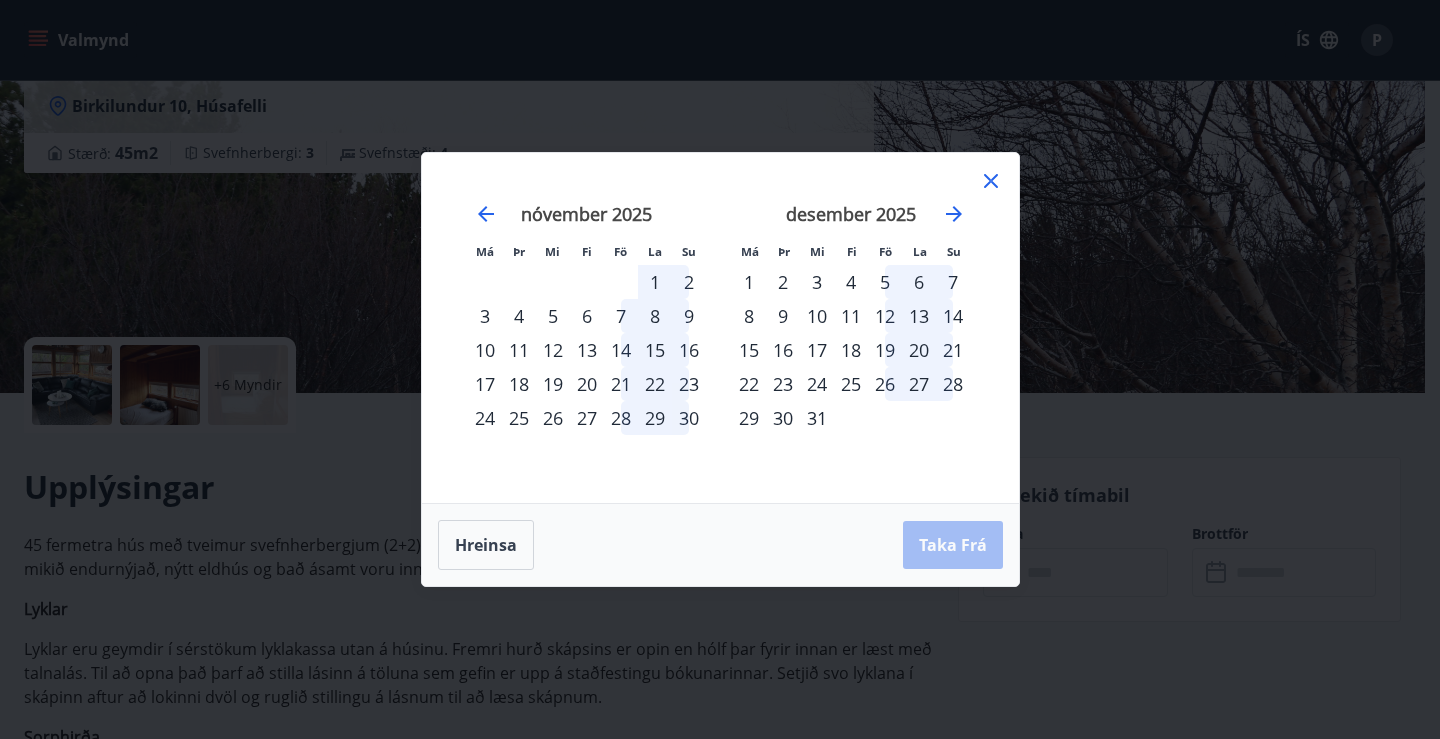 click 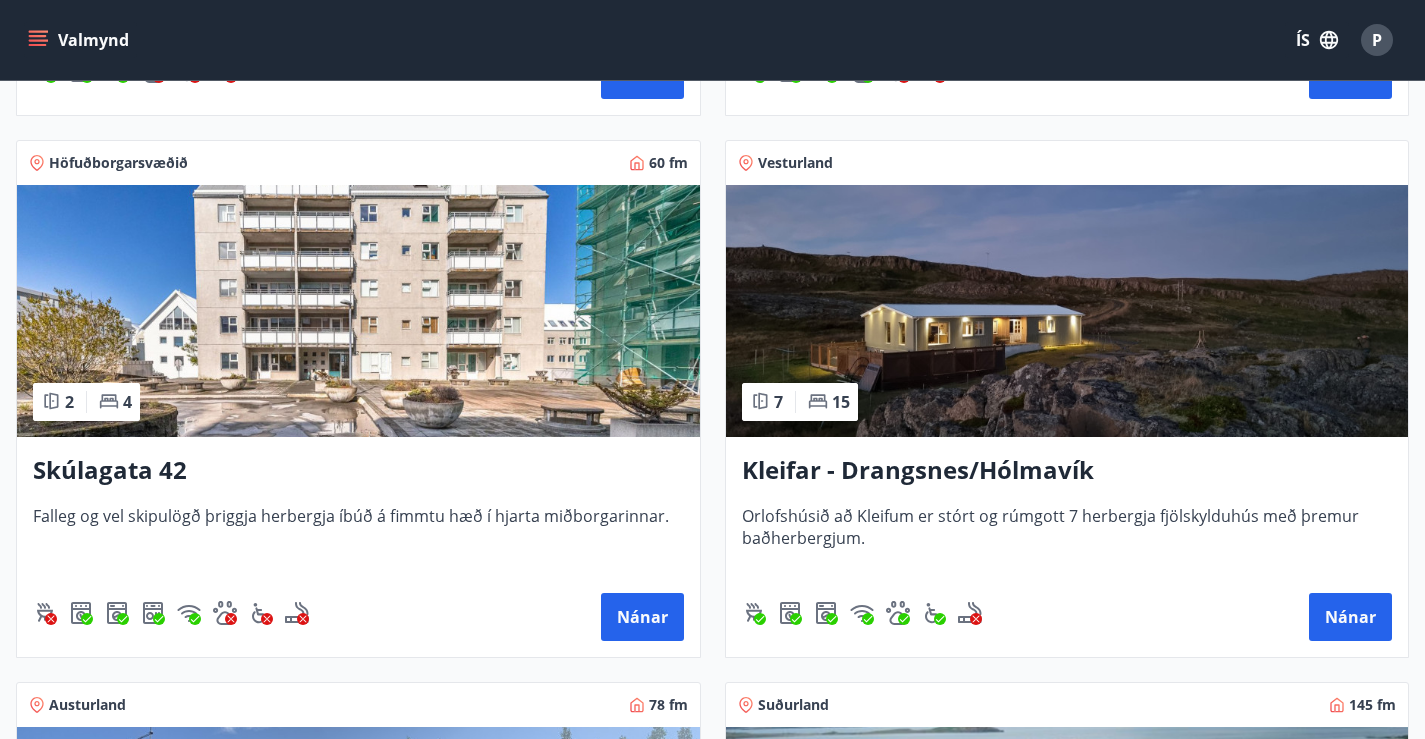 scroll, scrollTop: 860, scrollLeft: 0, axis: vertical 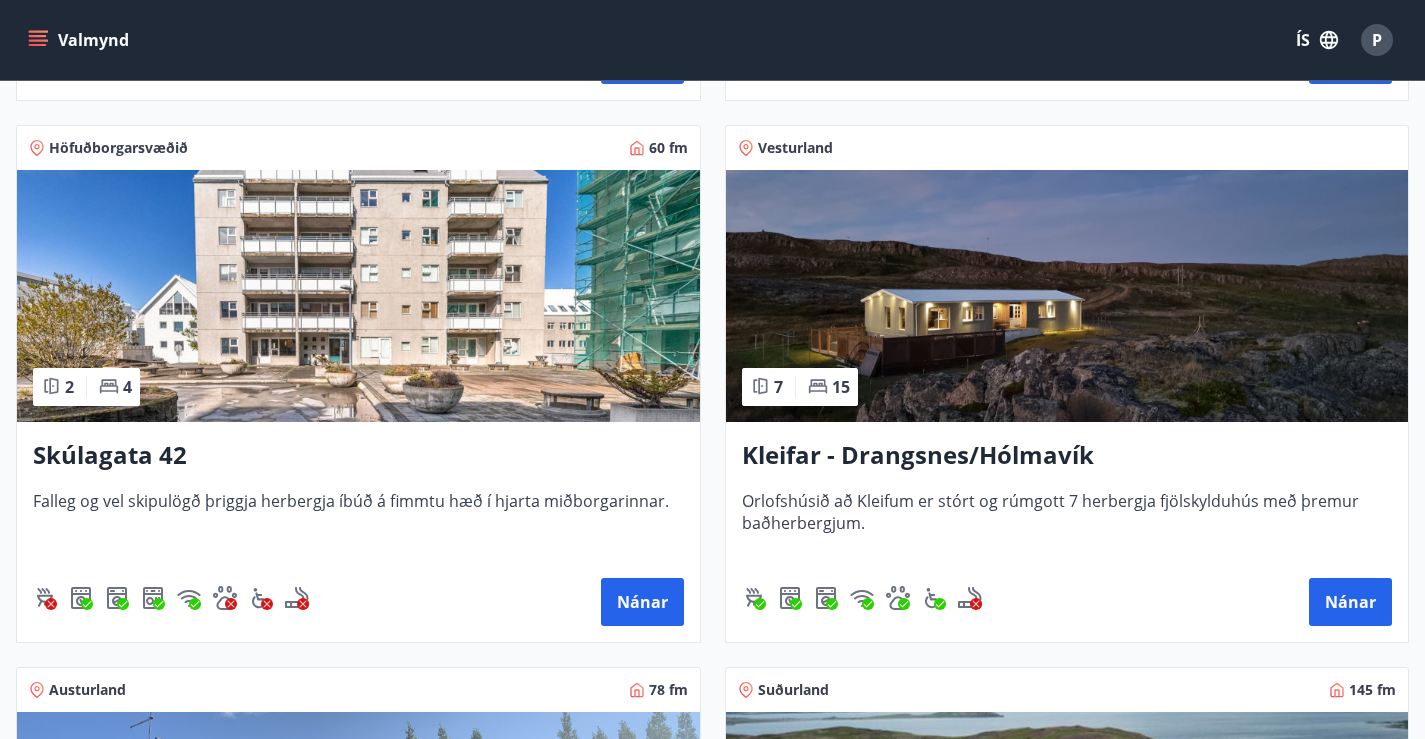 click on "Nánar" at bounding box center [1350, 1144] 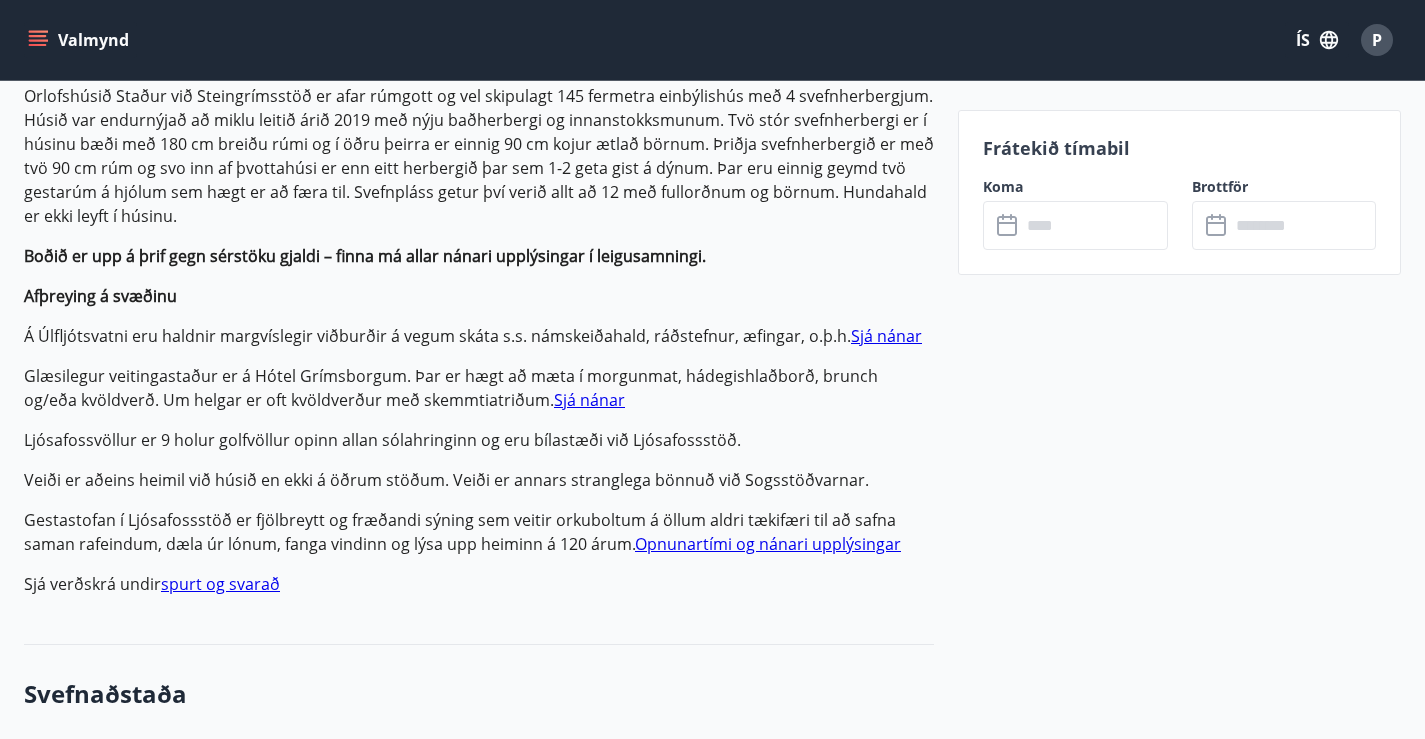 scroll, scrollTop: 651, scrollLeft: 0, axis: vertical 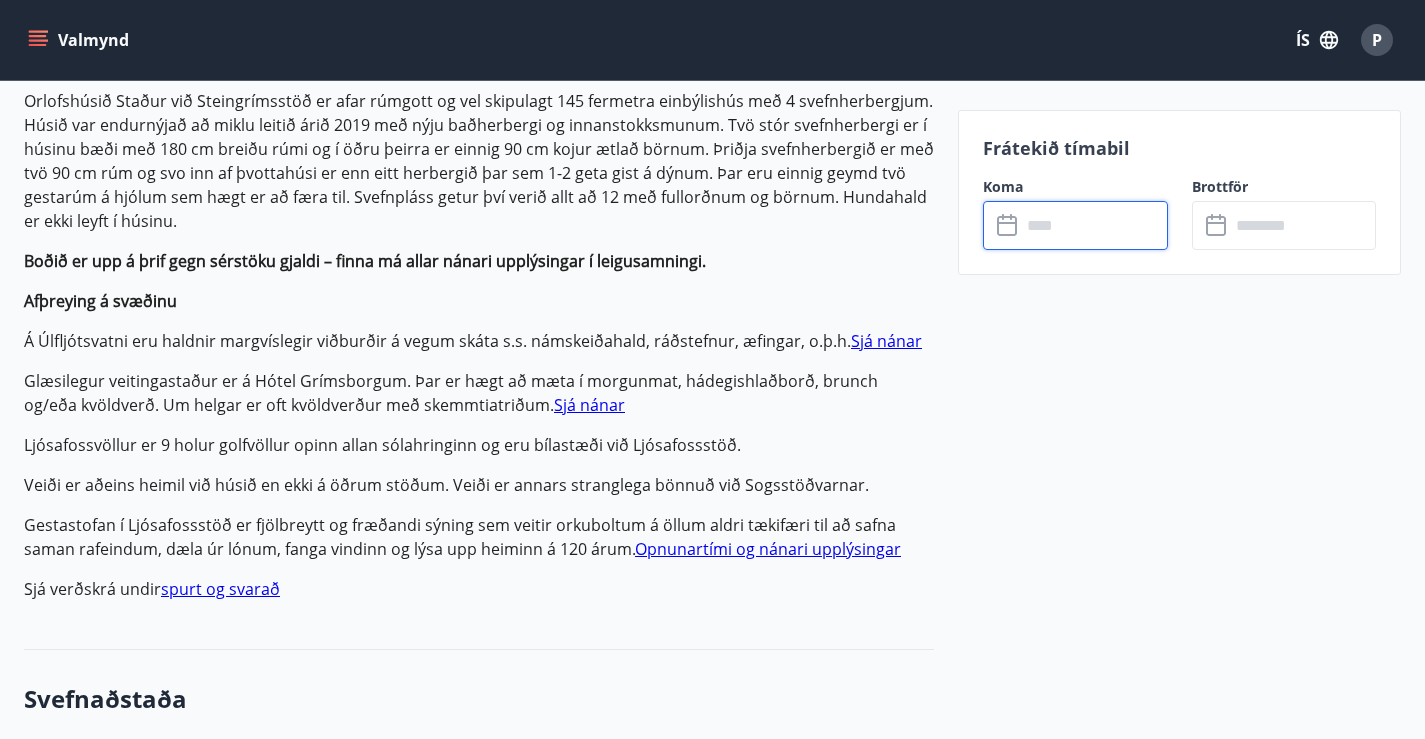 click at bounding box center [1094, 225] 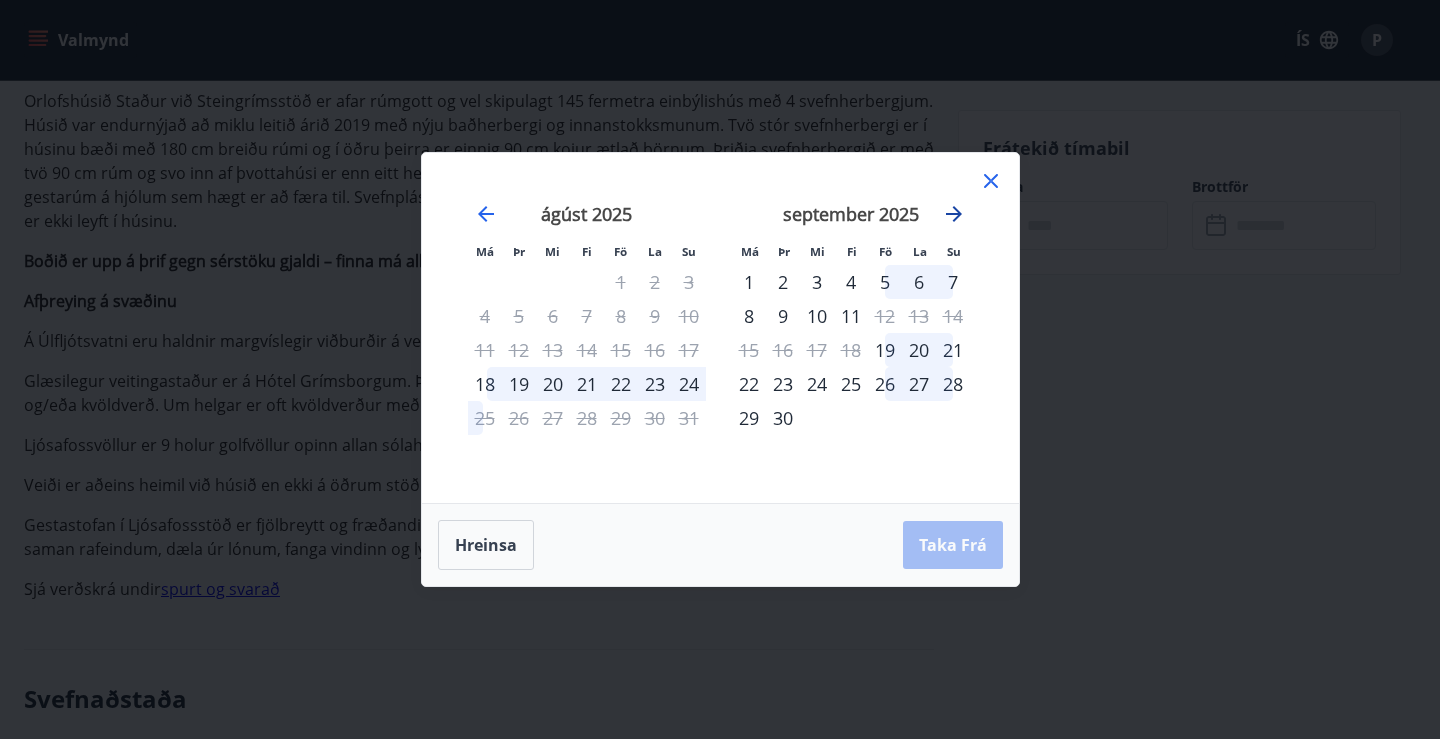 click 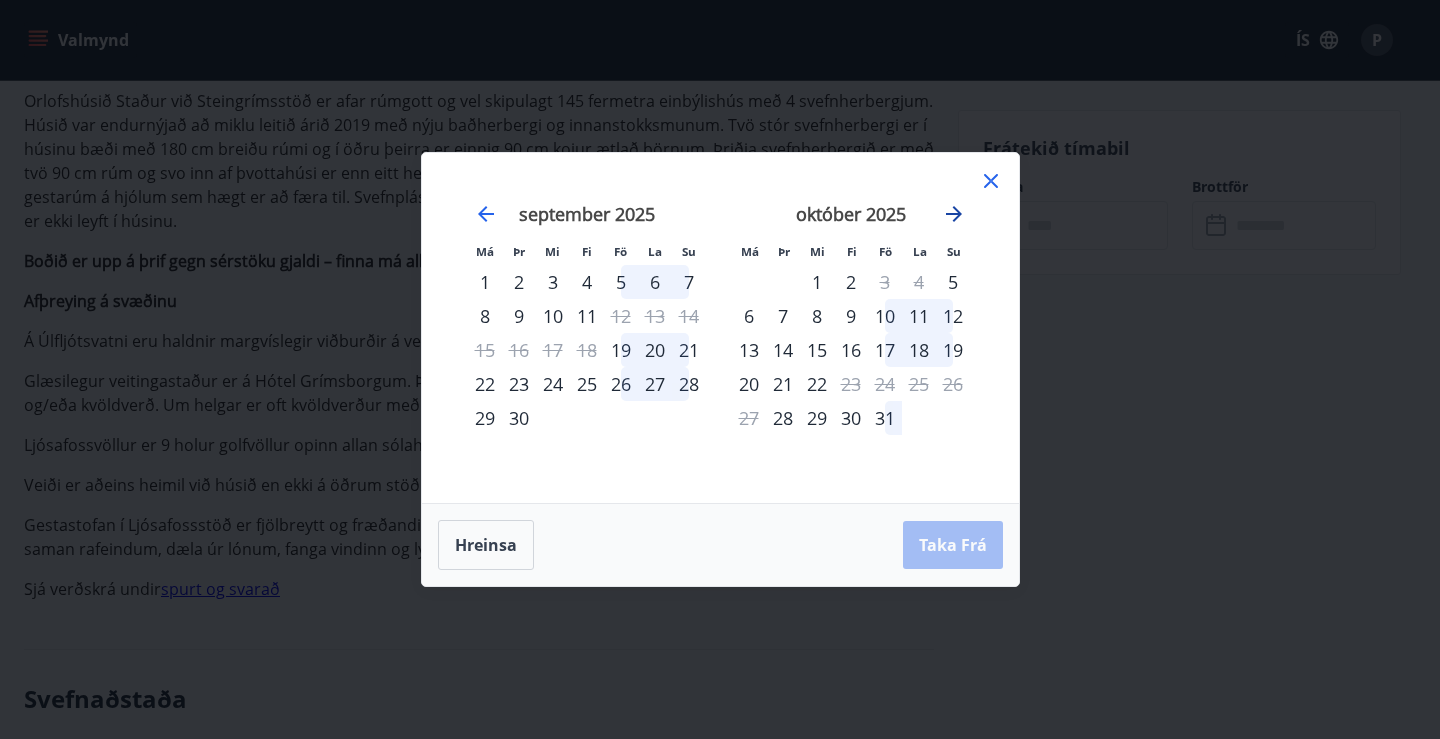 click 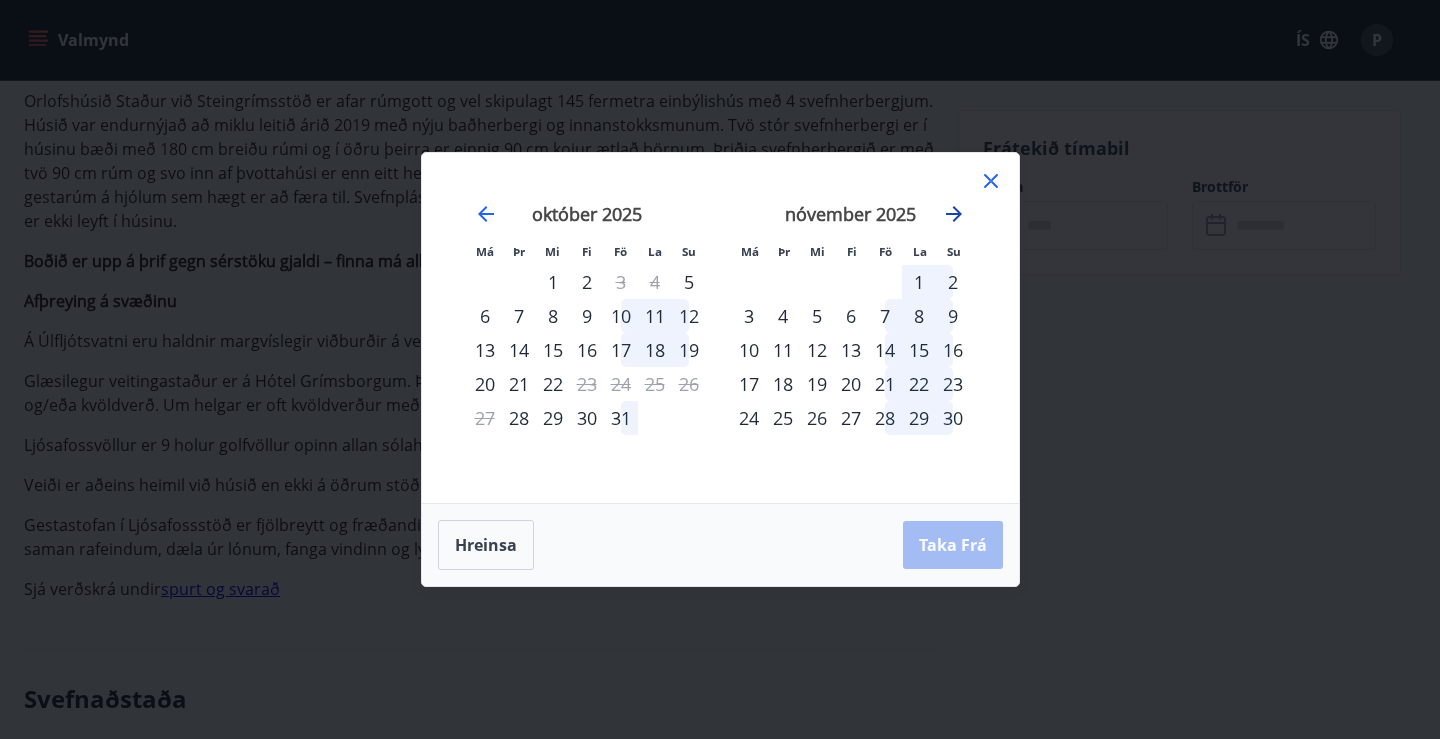 click 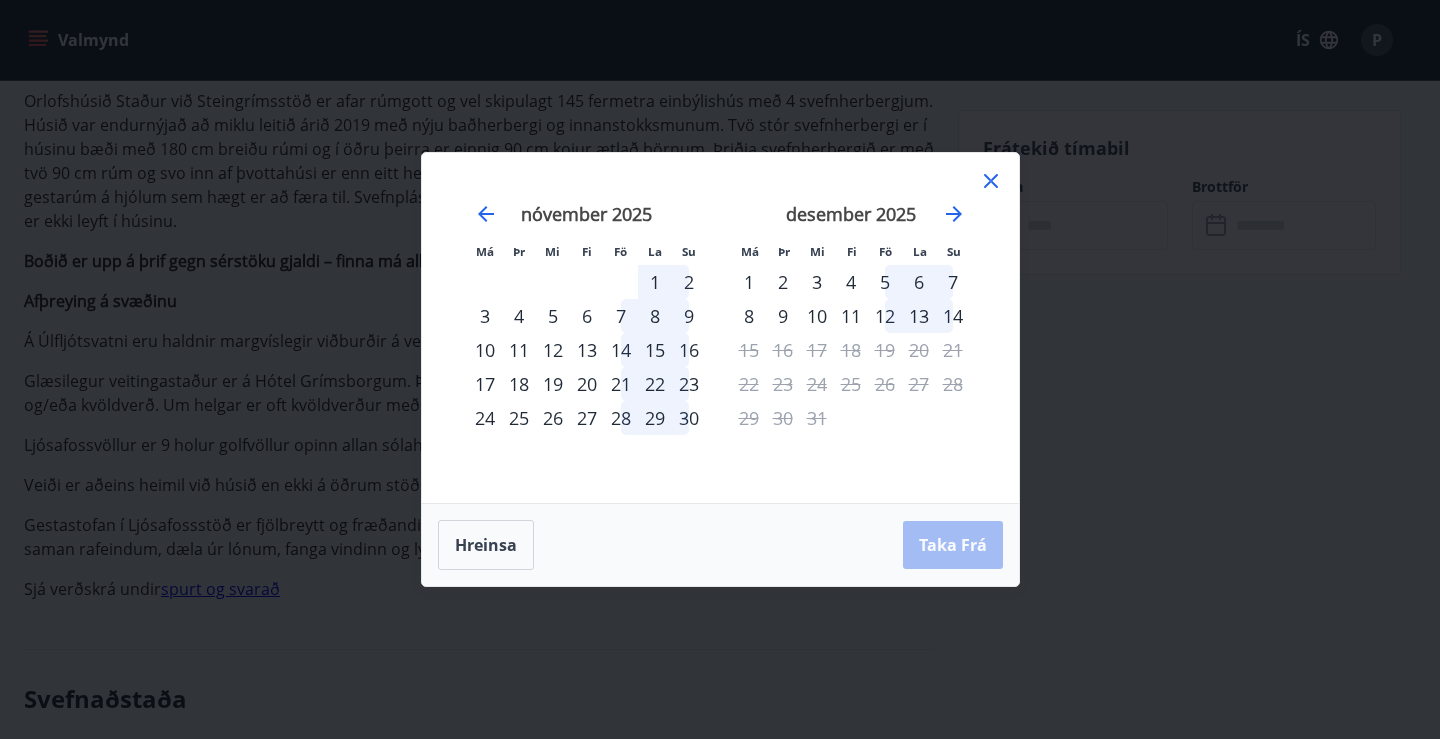 click 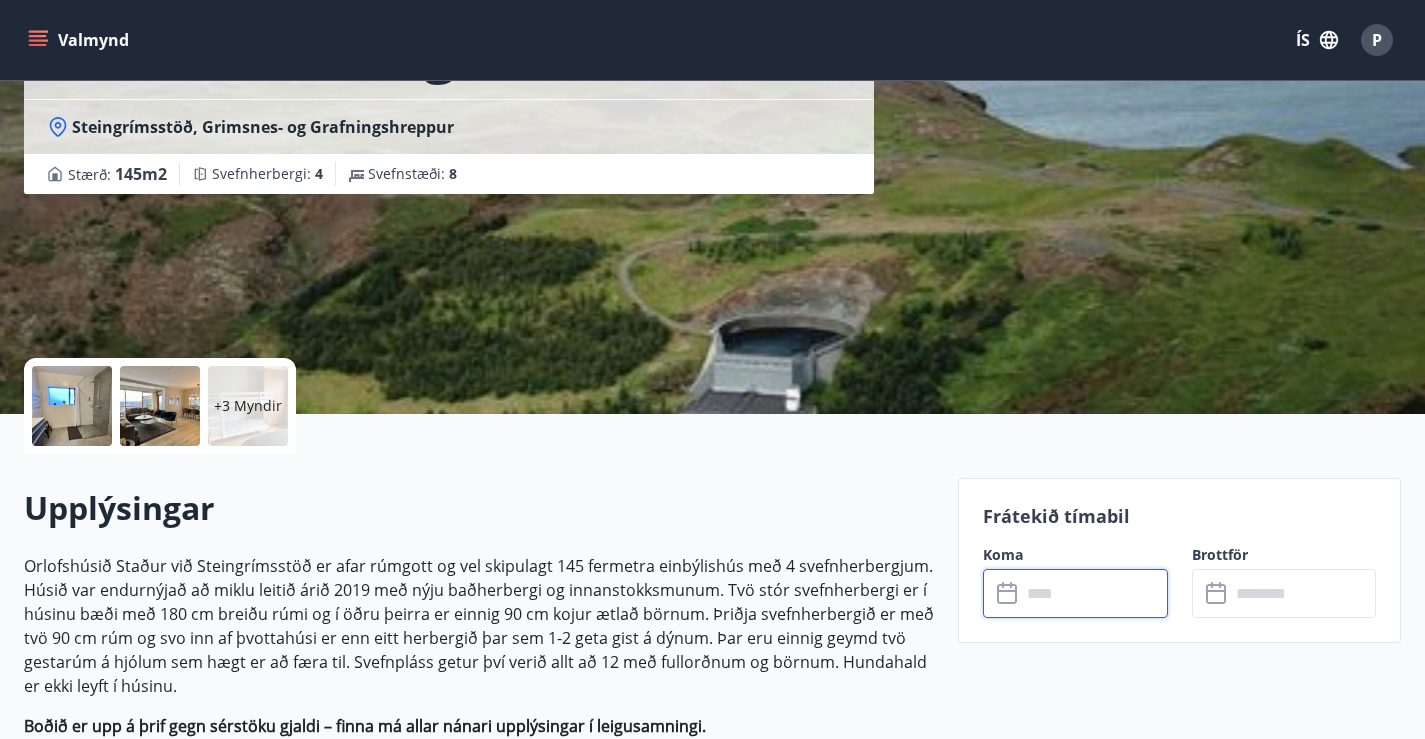 scroll, scrollTop: 0, scrollLeft: 0, axis: both 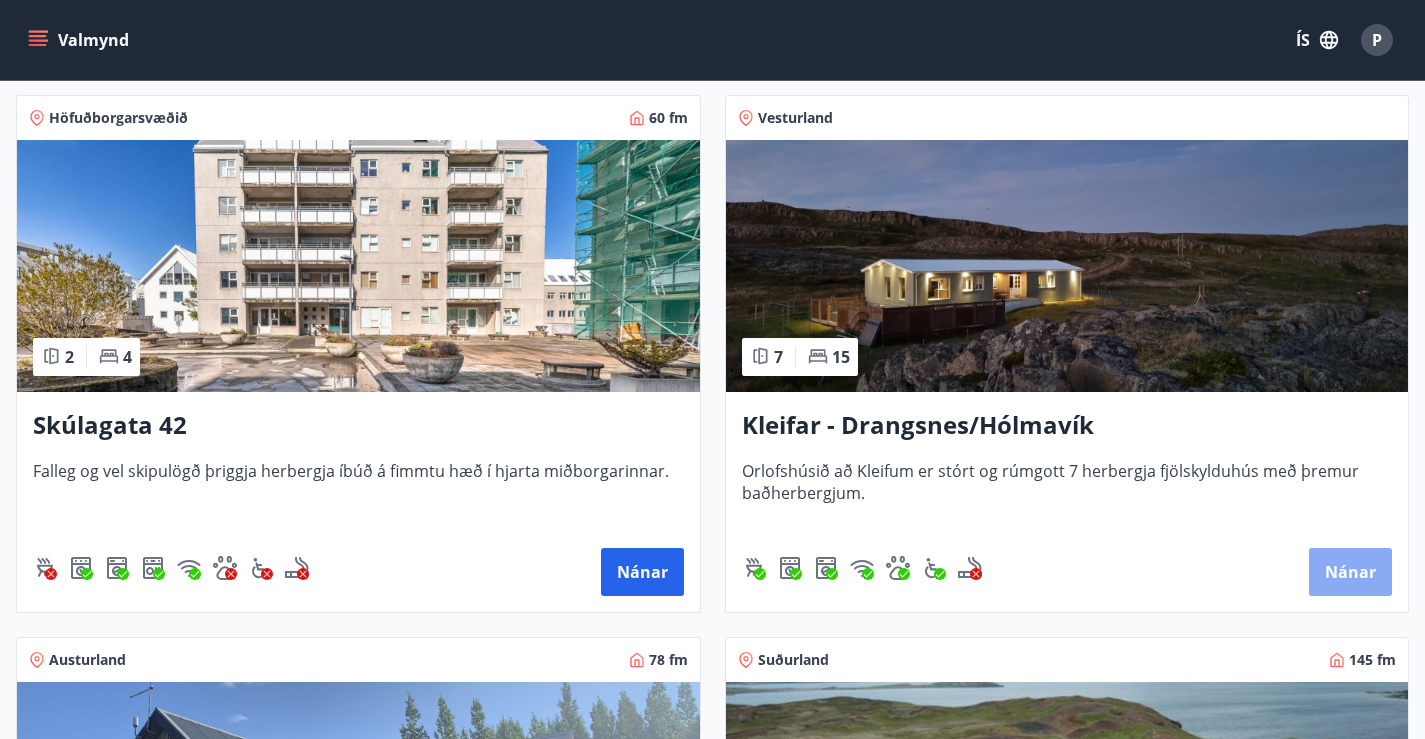 click on "Nánar" at bounding box center (1350, 572) 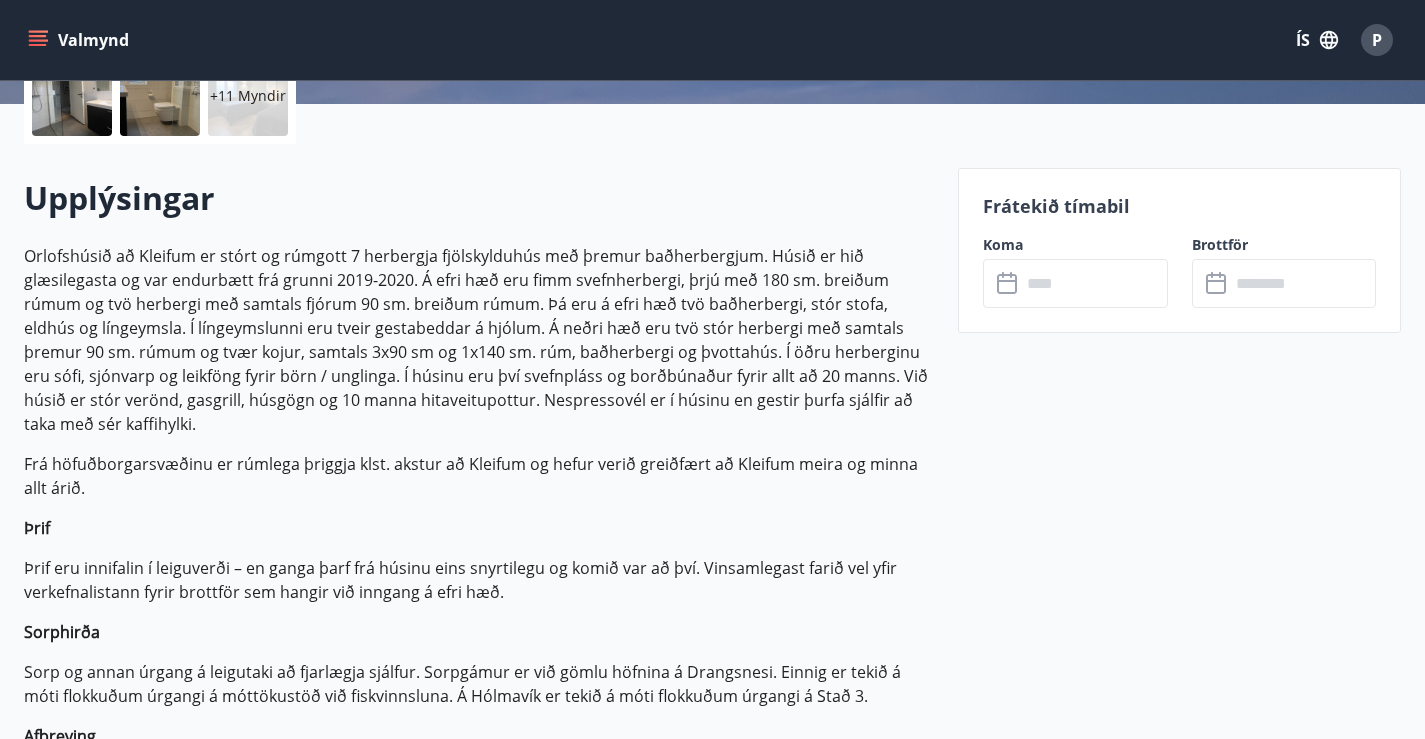 scroll, scrollTop: 497, scrollLeft: 0, axis: vertical 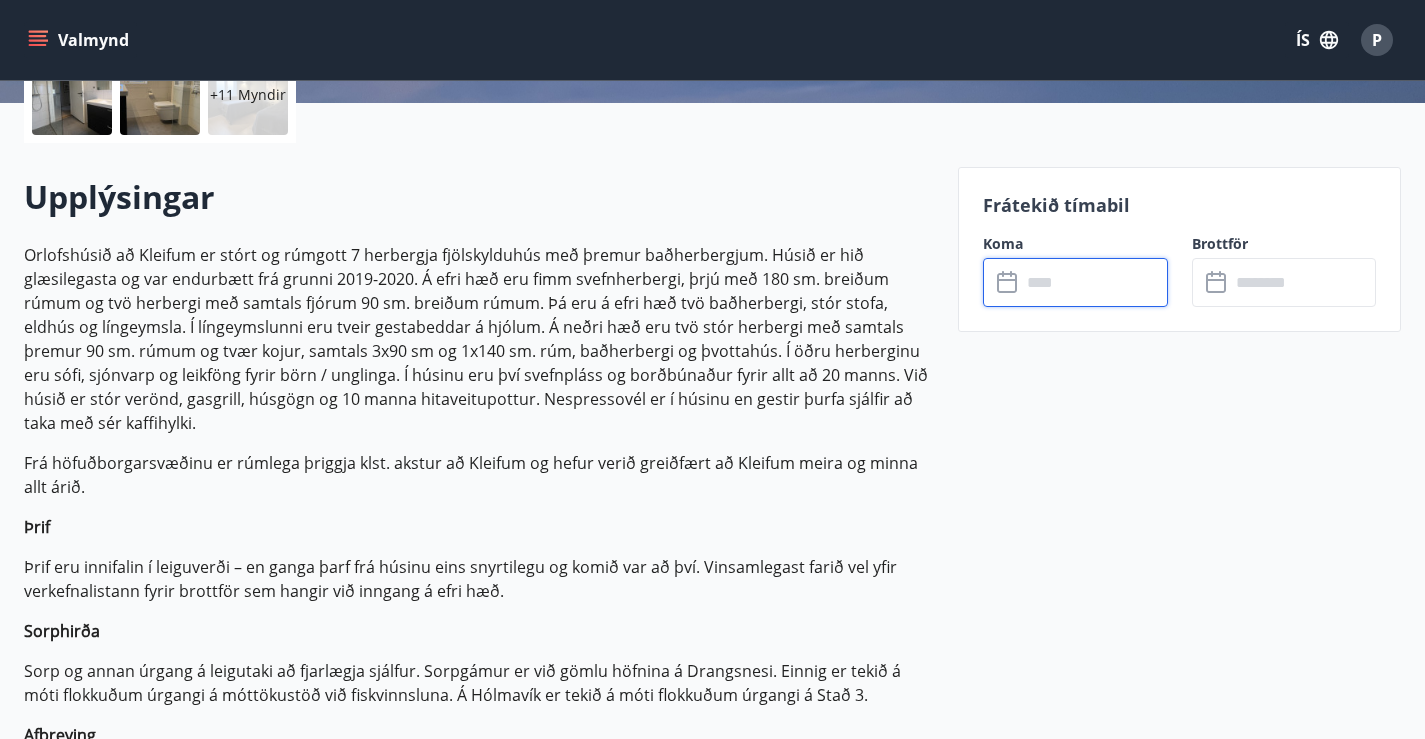 click at bounding box center (1094, 282) 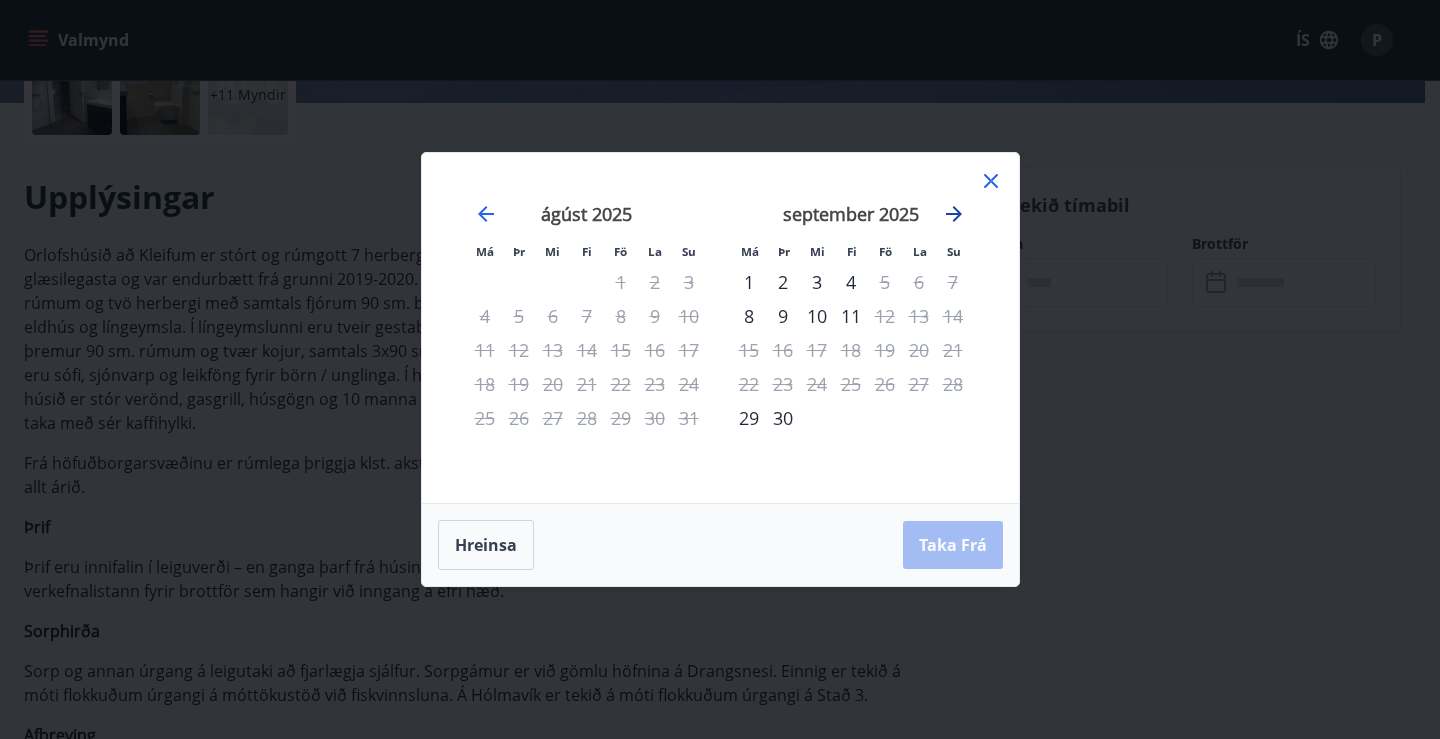 click 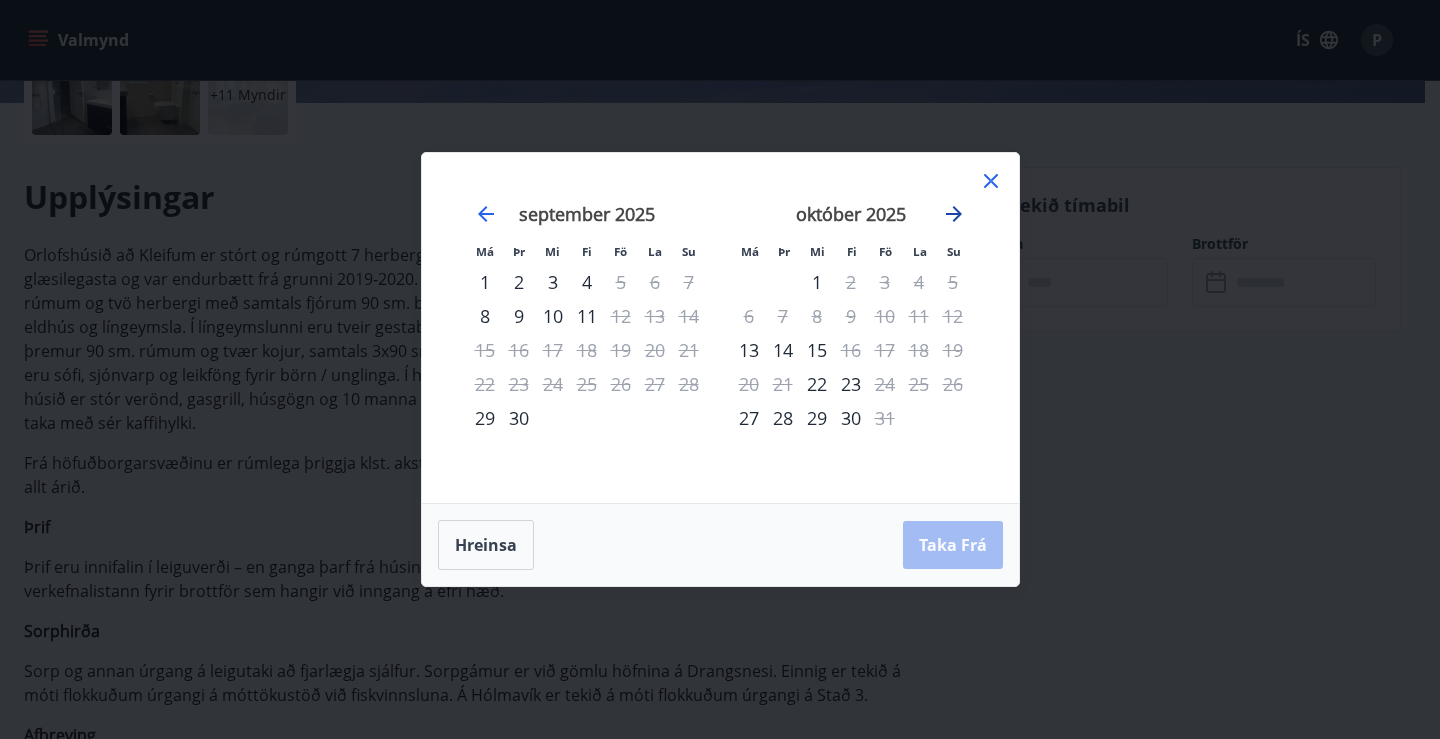 click 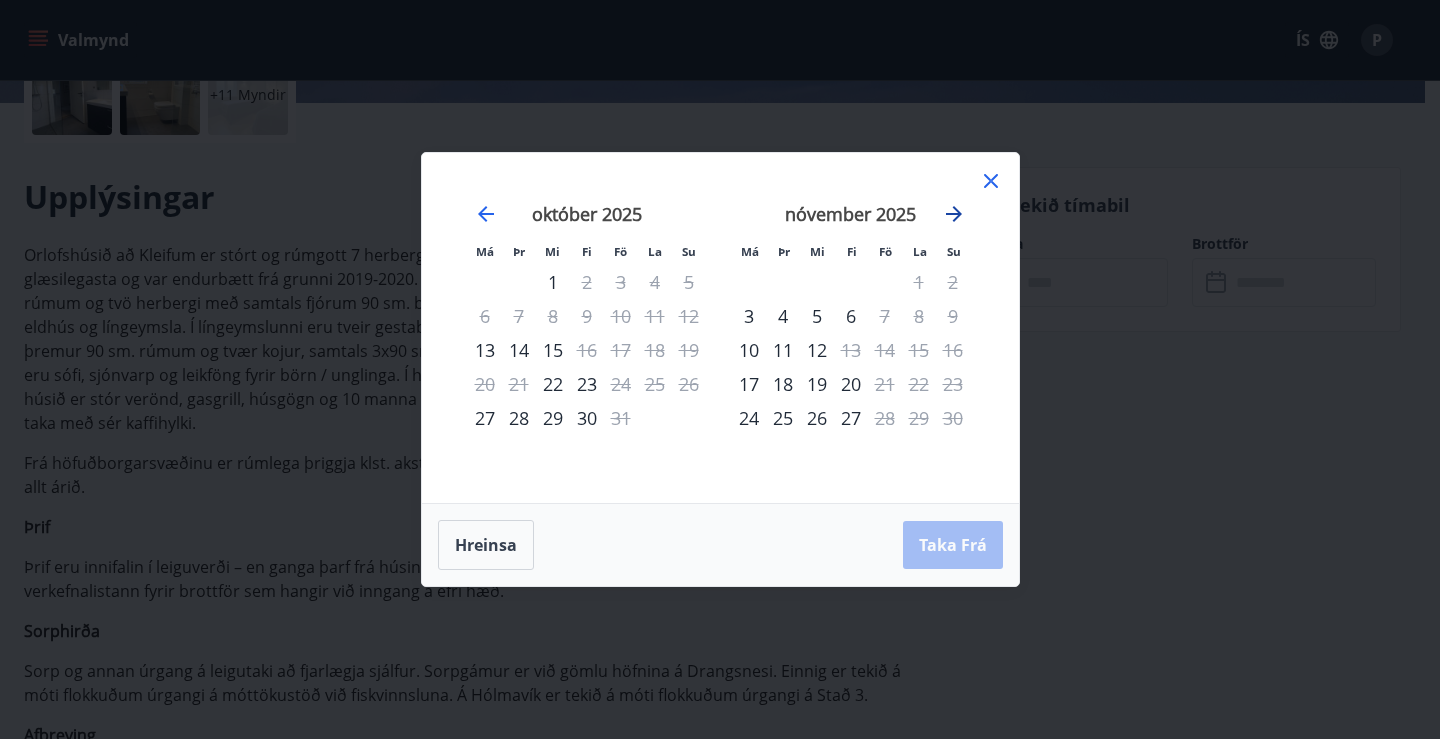 click 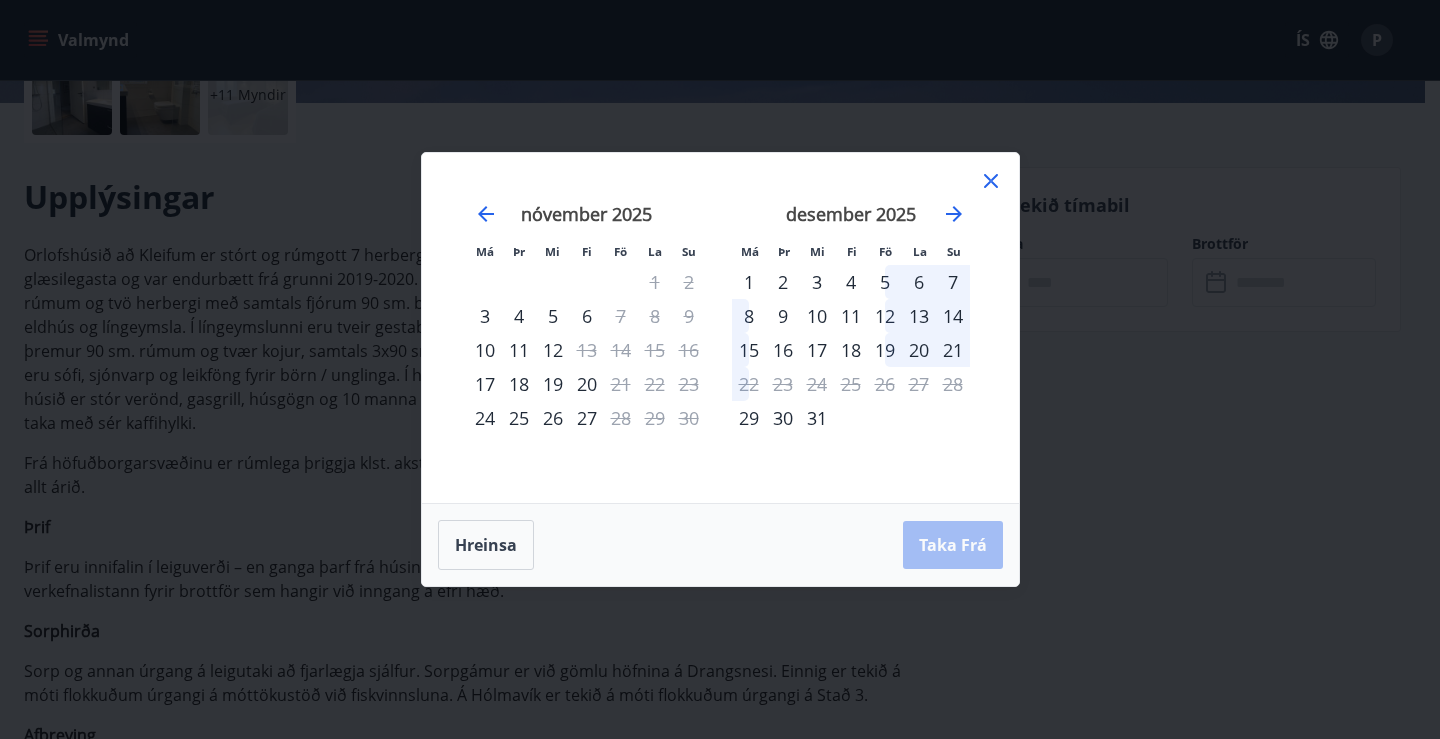 click 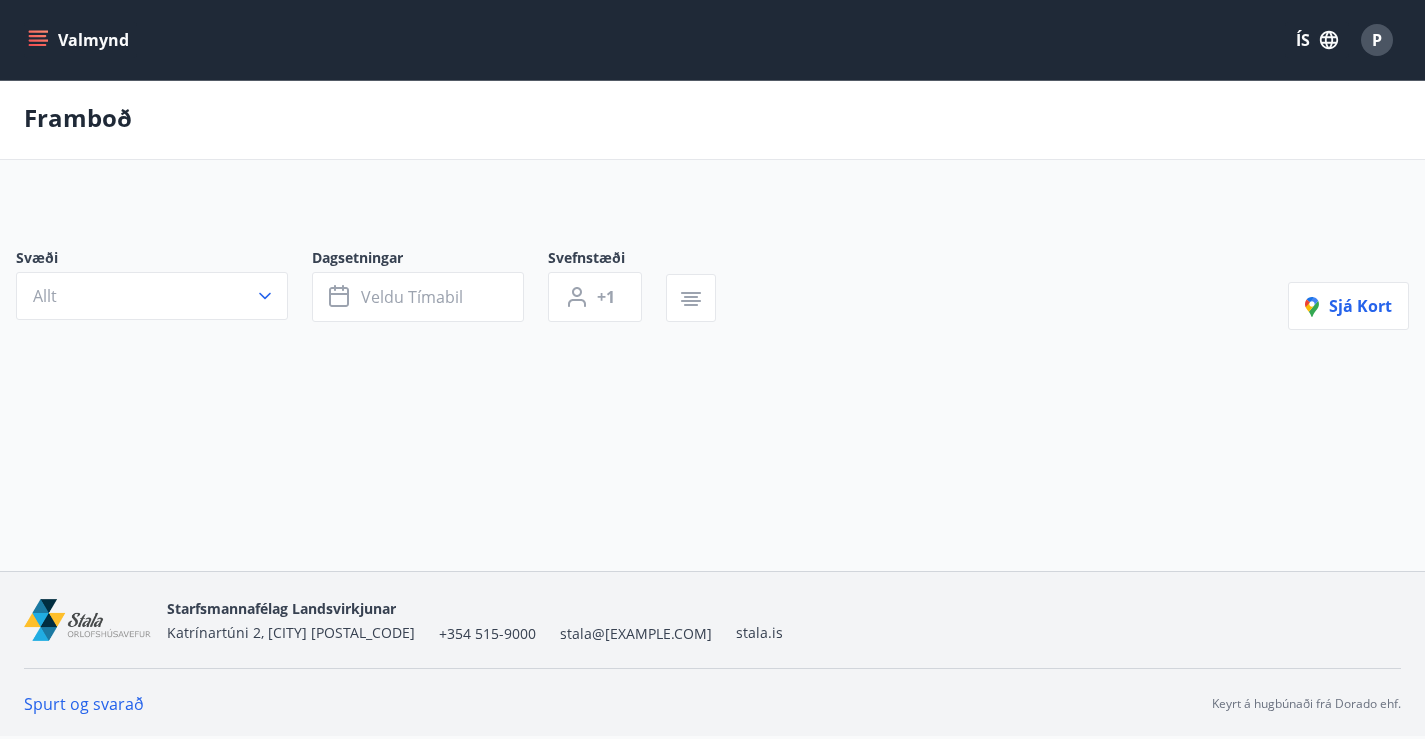 scroll, scrollTop: 0, scrollLeft: 0, axis: both 